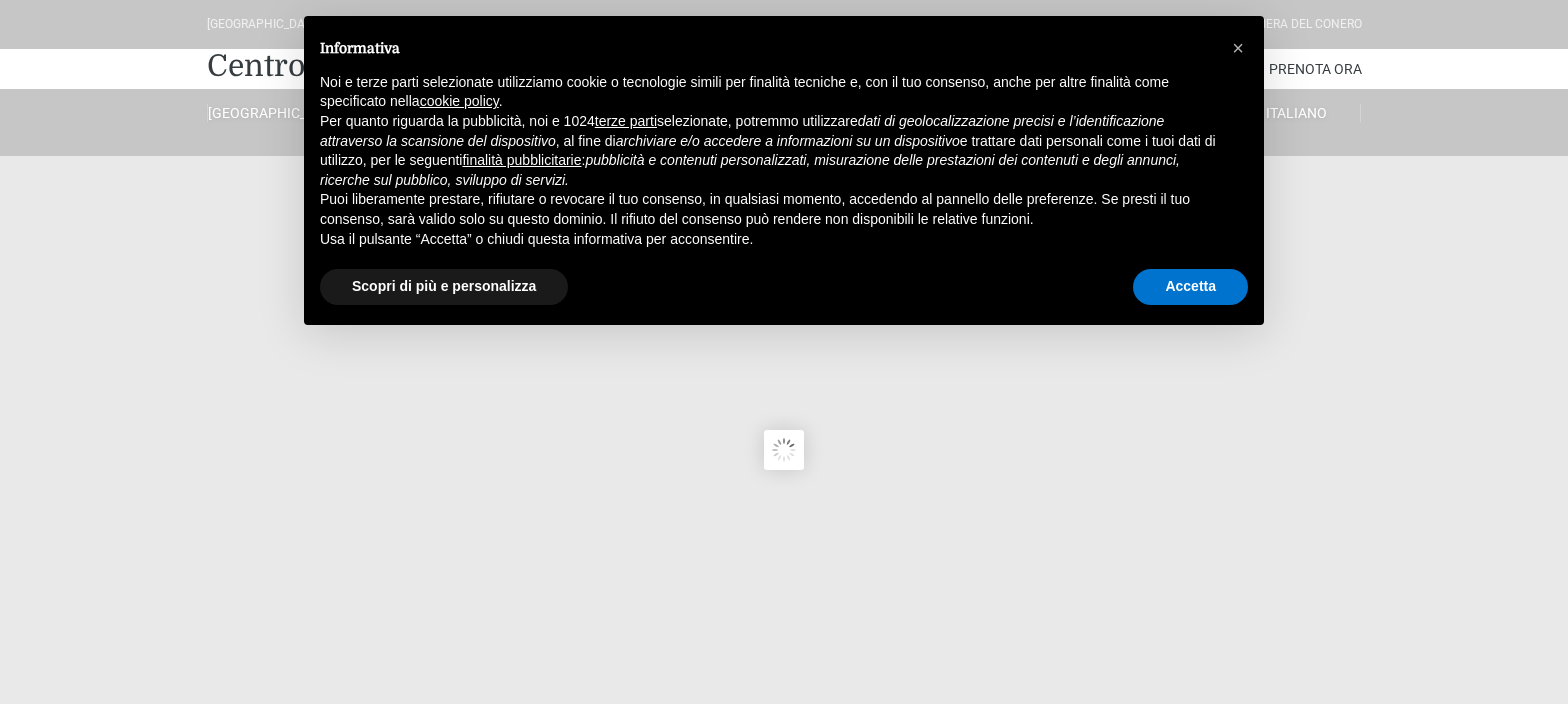 scroll, scrollTop: 0, scrollLeft: 0, axis: both 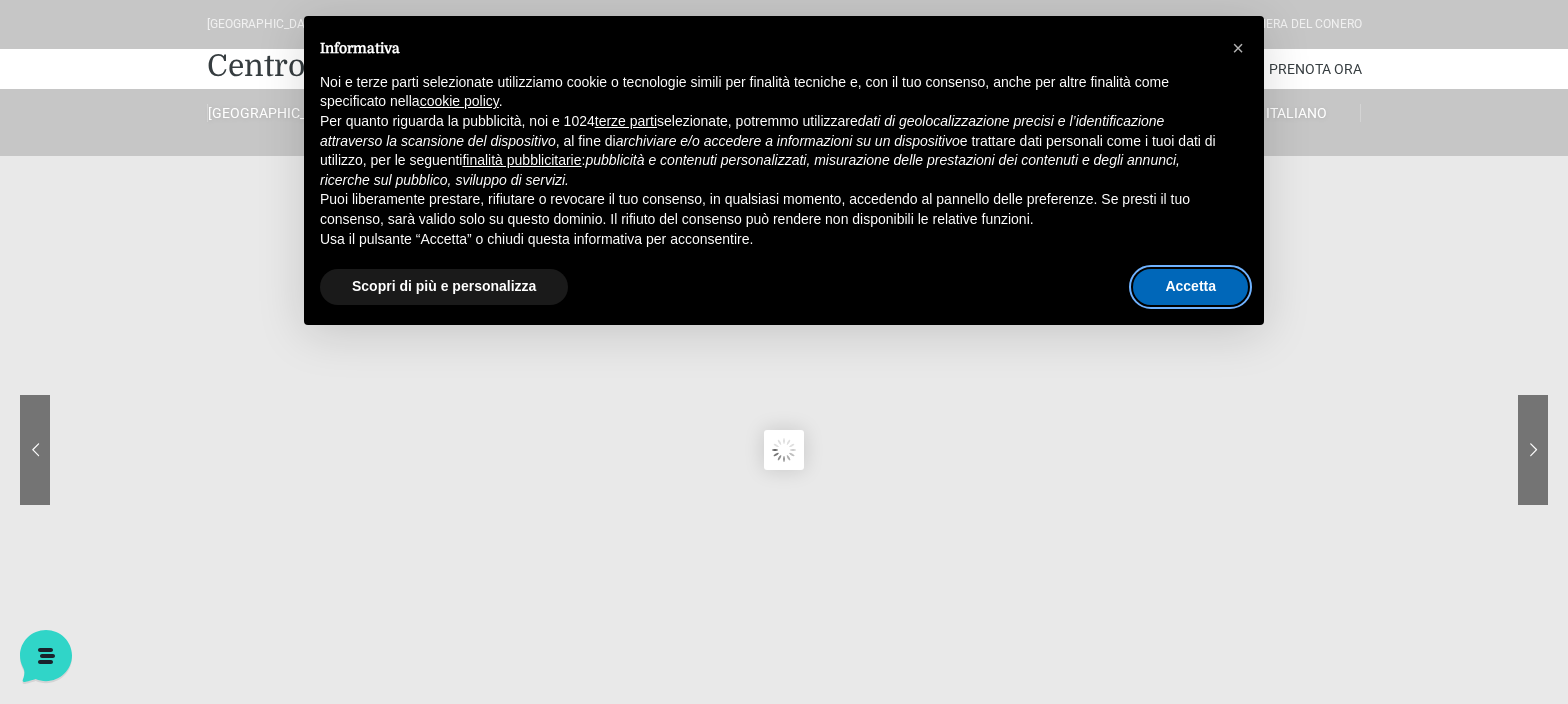click on "Accetta" at bounding box center [1190, 287] 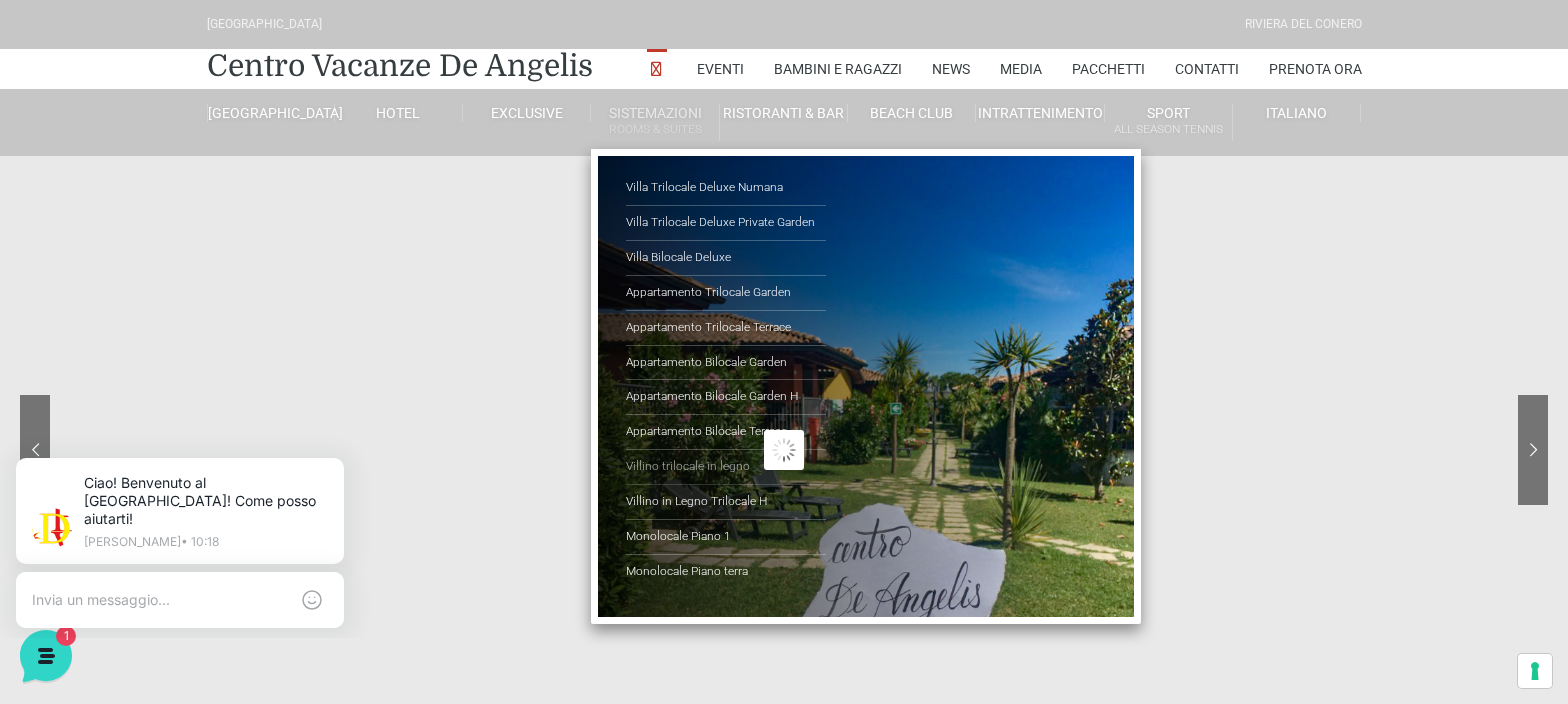 click on "Villino trilocale in legno" at bounding box center [726, 467] 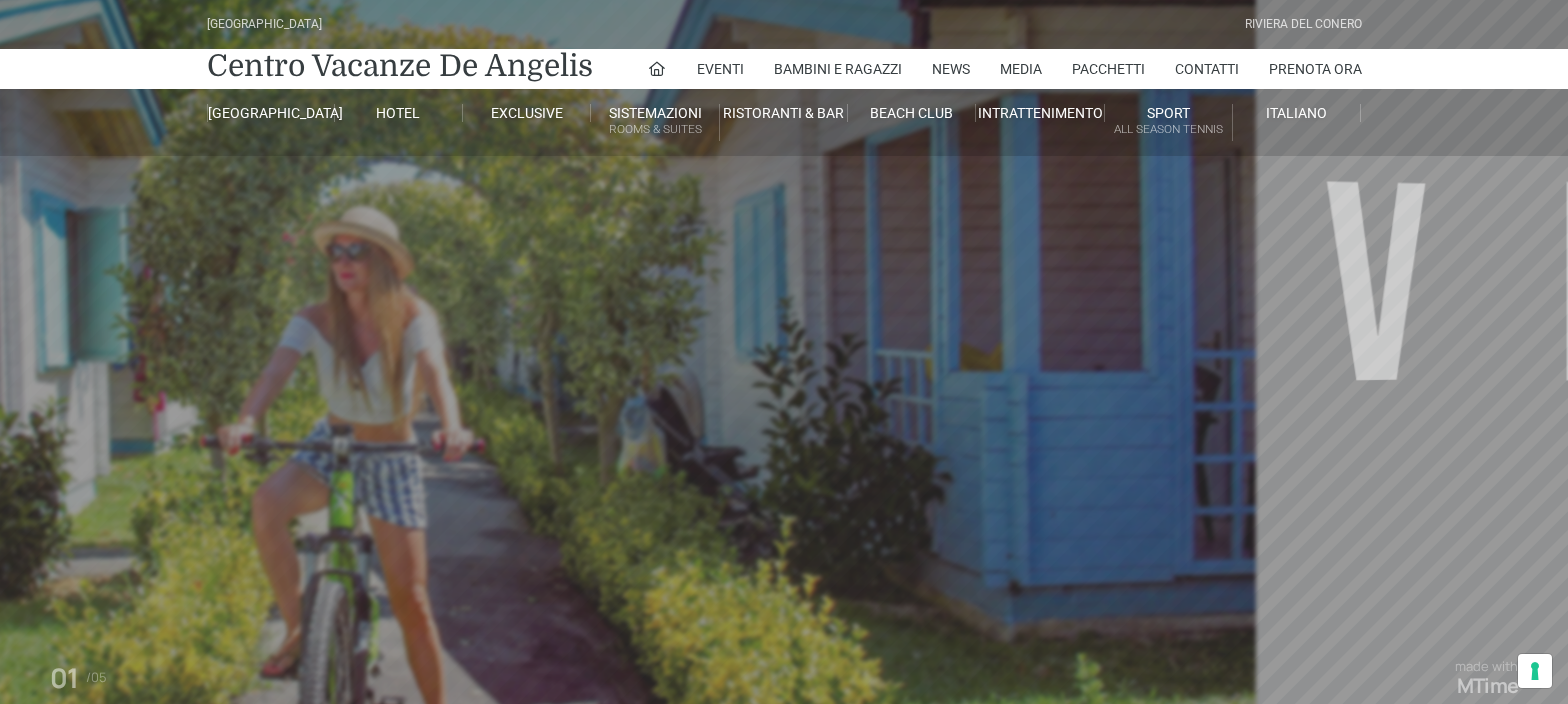 scroll, scrollTop: 0, scrollLeft: 0, axis: both 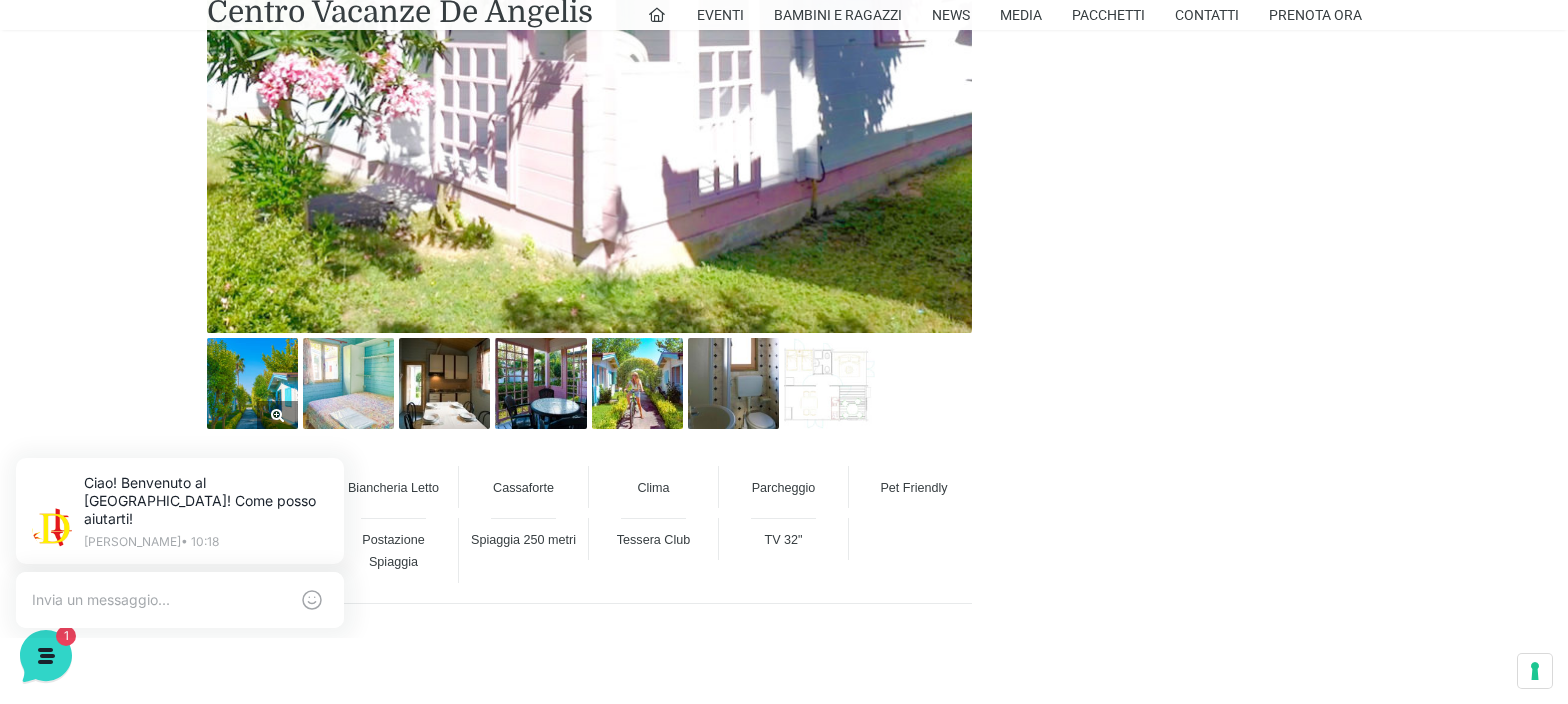 click at bounding box center (252, 383) 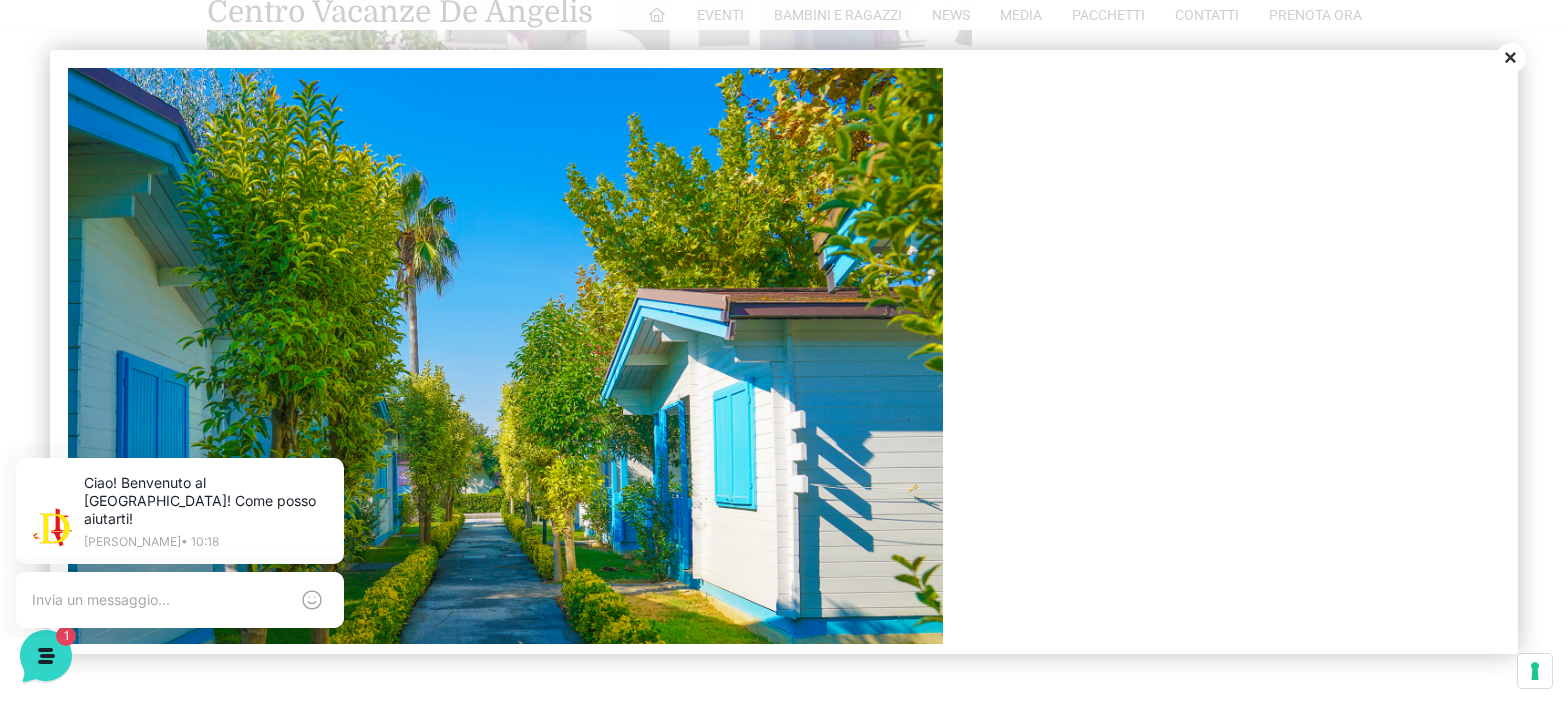 scroll, scrollTop: 0, scrollLeft: 0, axis: both 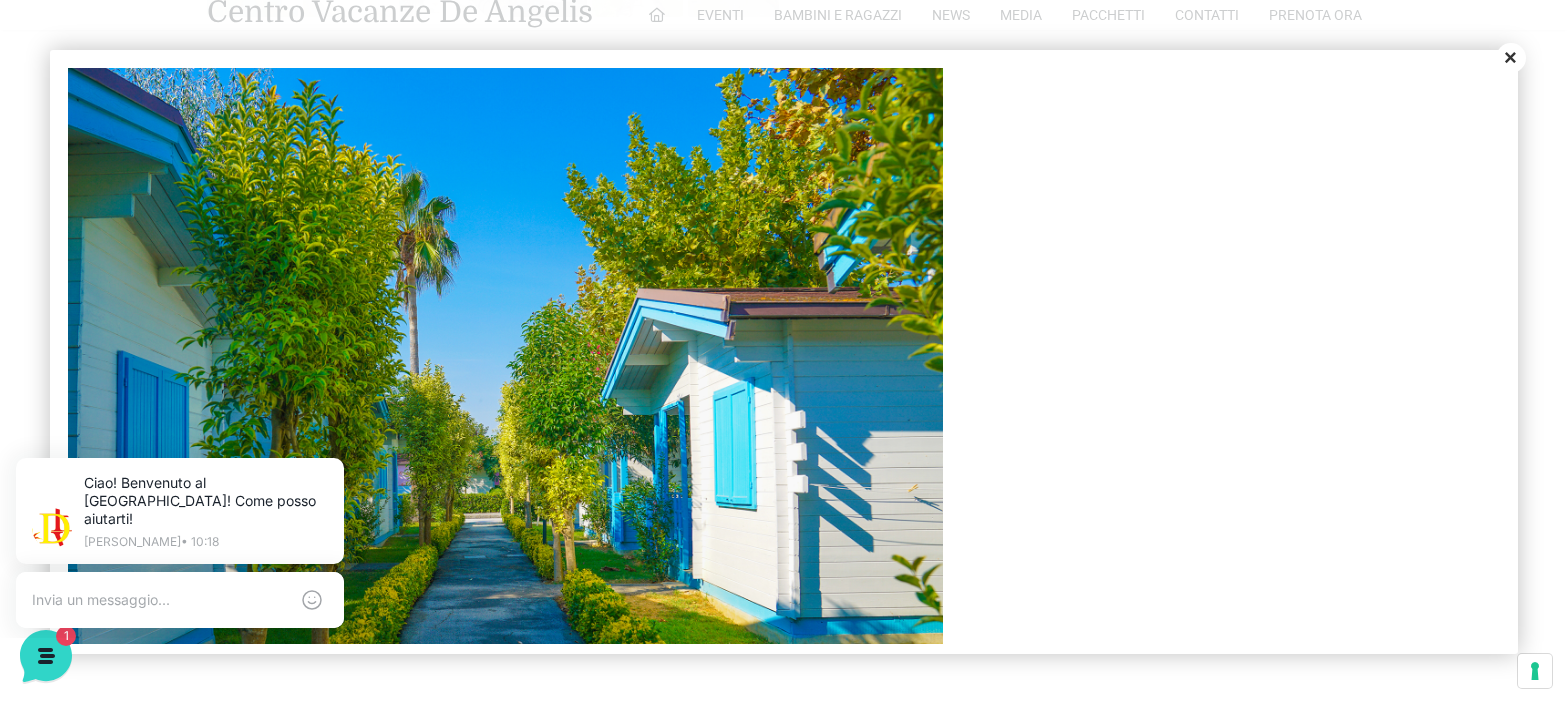 click on "Close" at bounding box center [1511, 58] 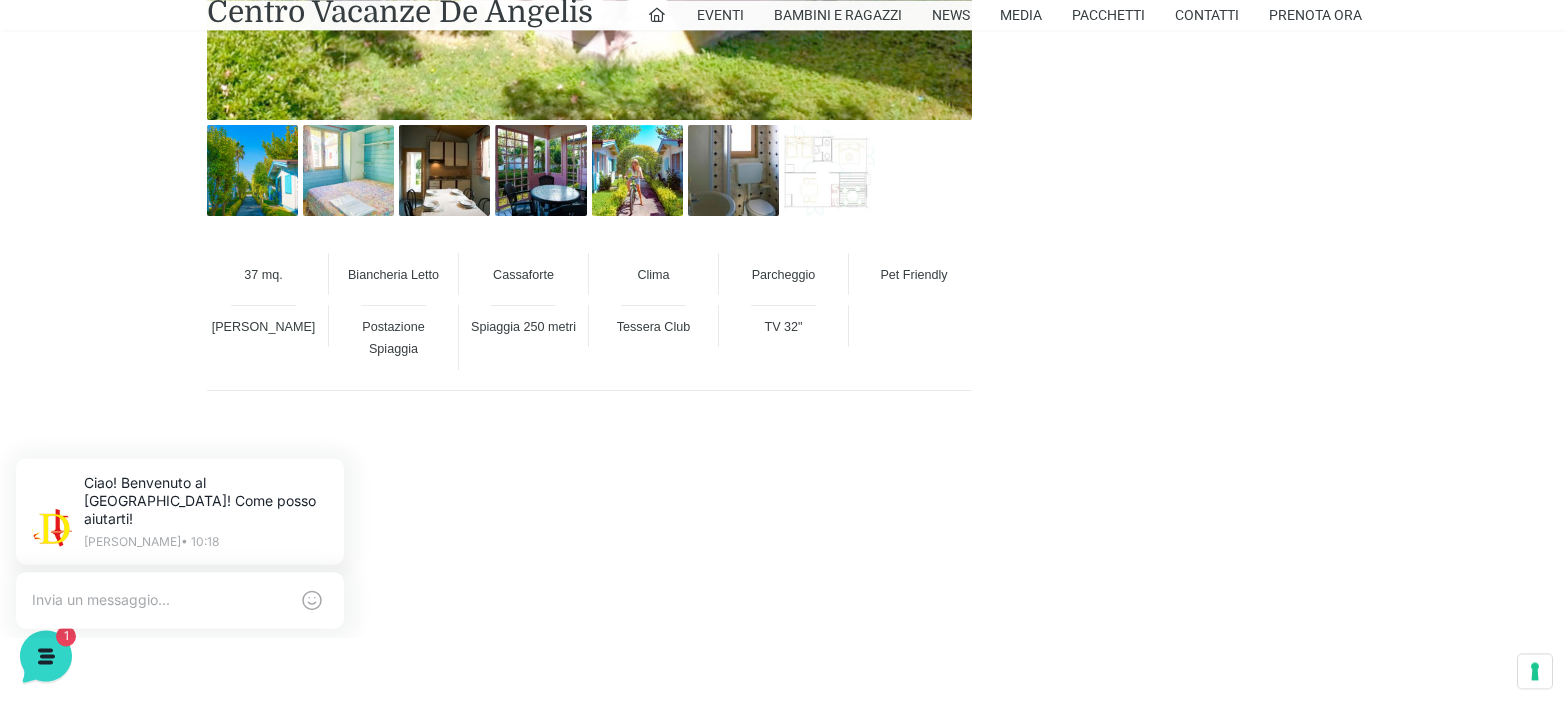 scroll, scrollTop: 1543, scrollLeft: 0, axis: vertical 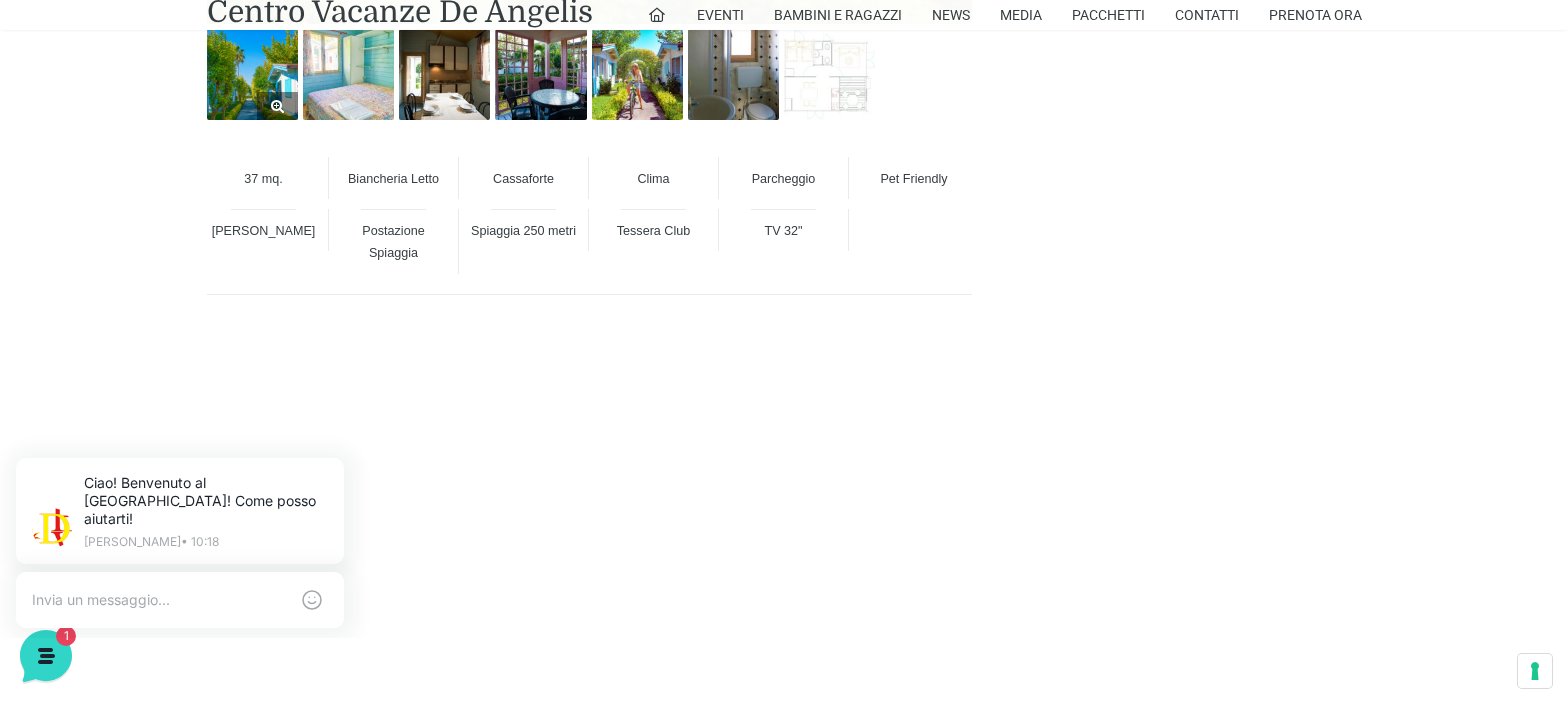 click at bounding box center [252, 74] 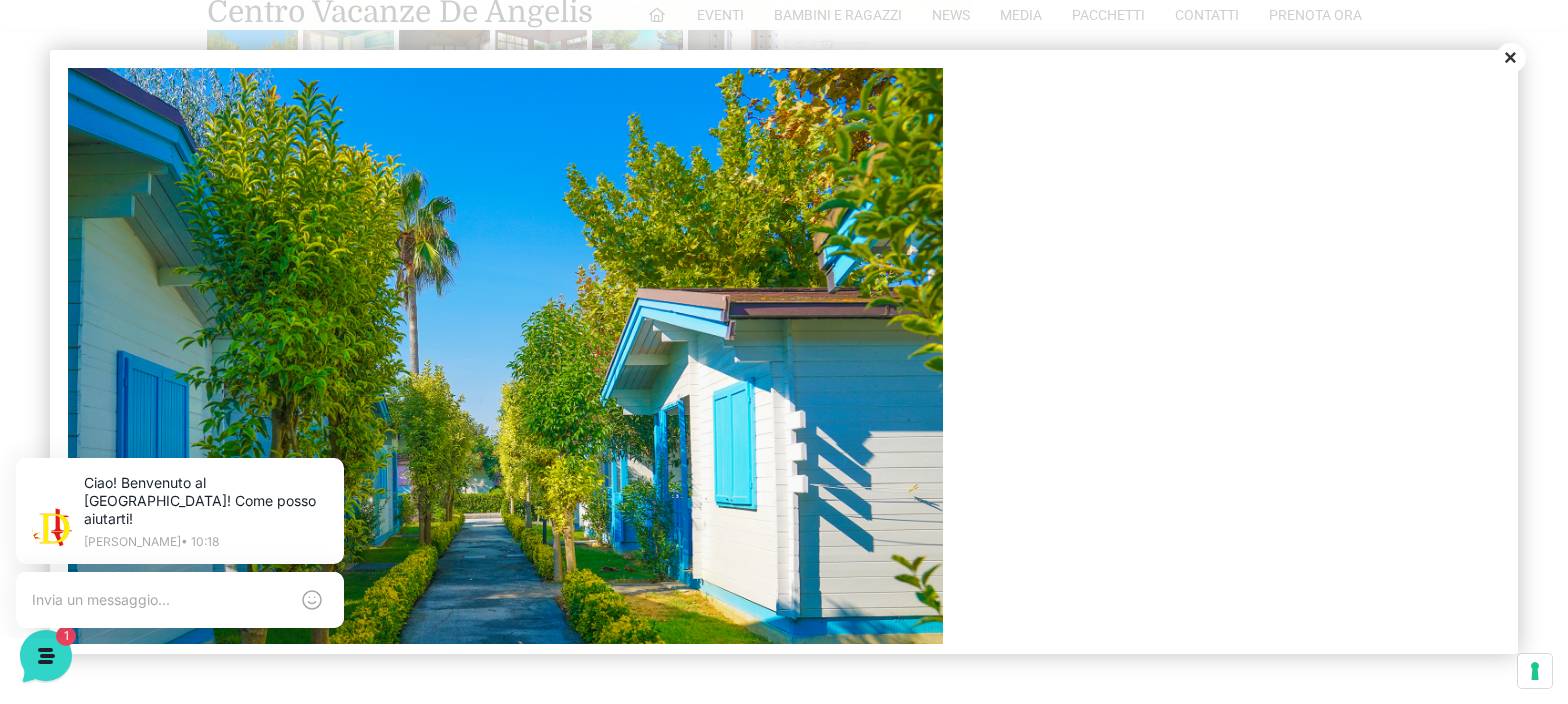 scroll, scrollTop: 0, scrollLeft: 0, axis: both 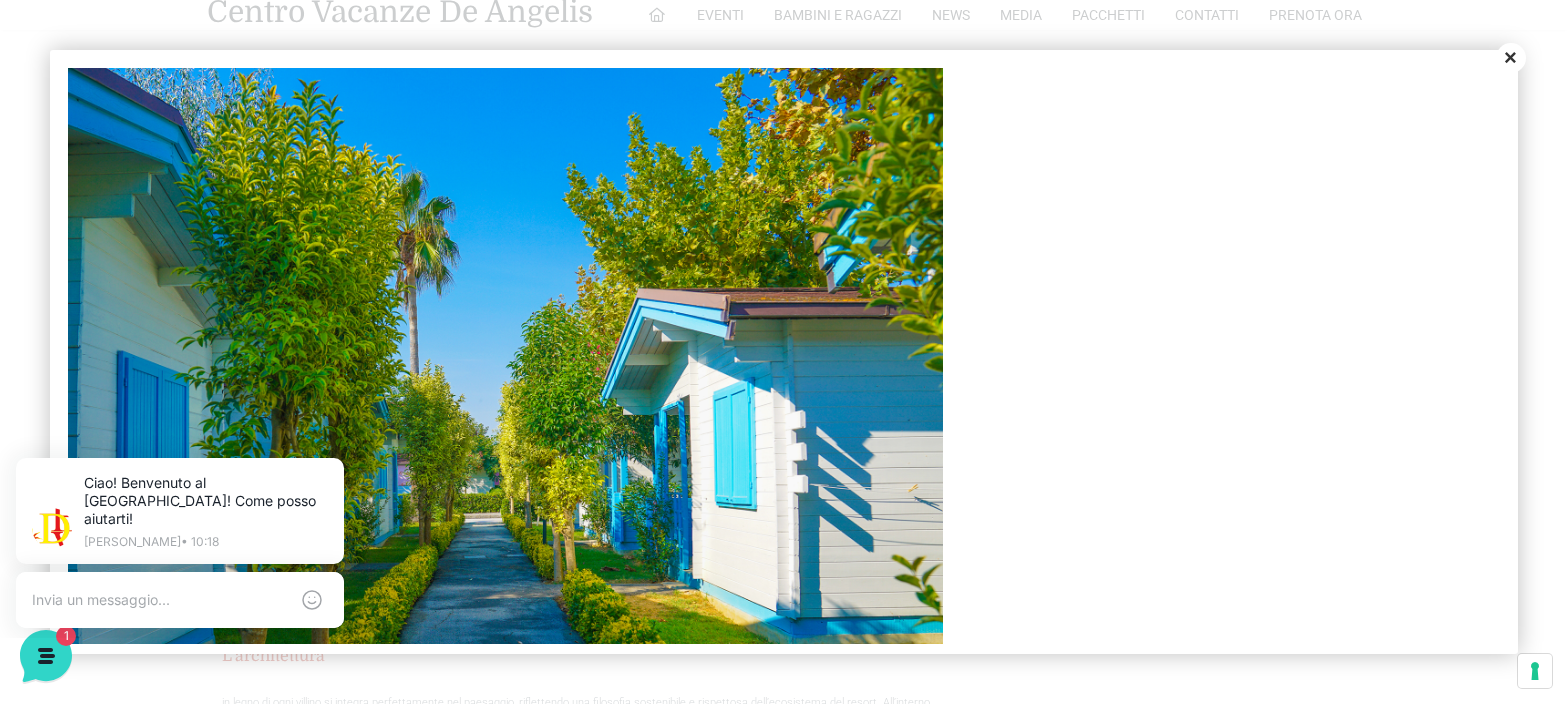 click at bounding box center [784, 359] 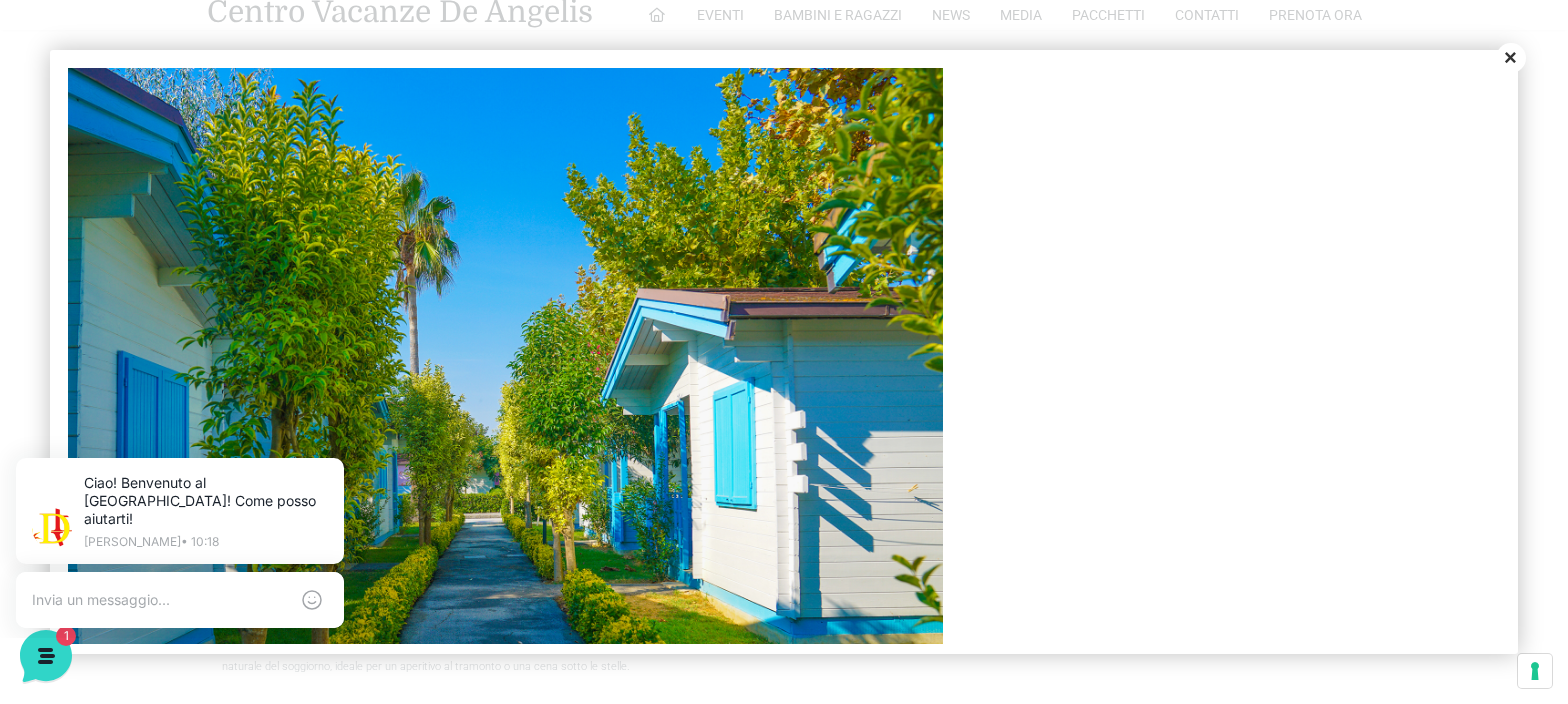 scroll, scrollTop: 2160, scrollLeft: 0, axis: vertical 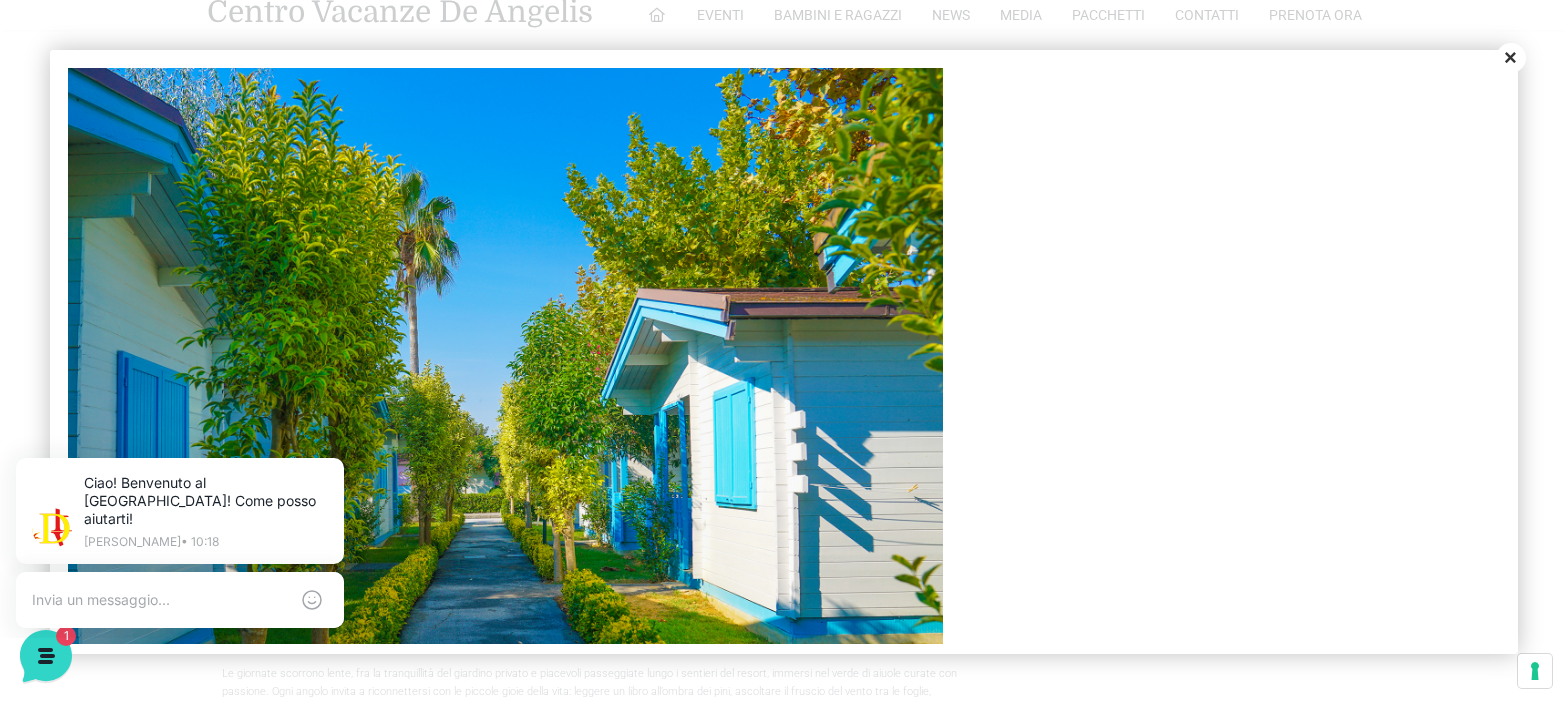 click on "Close" at bounding box center [1511, 58] 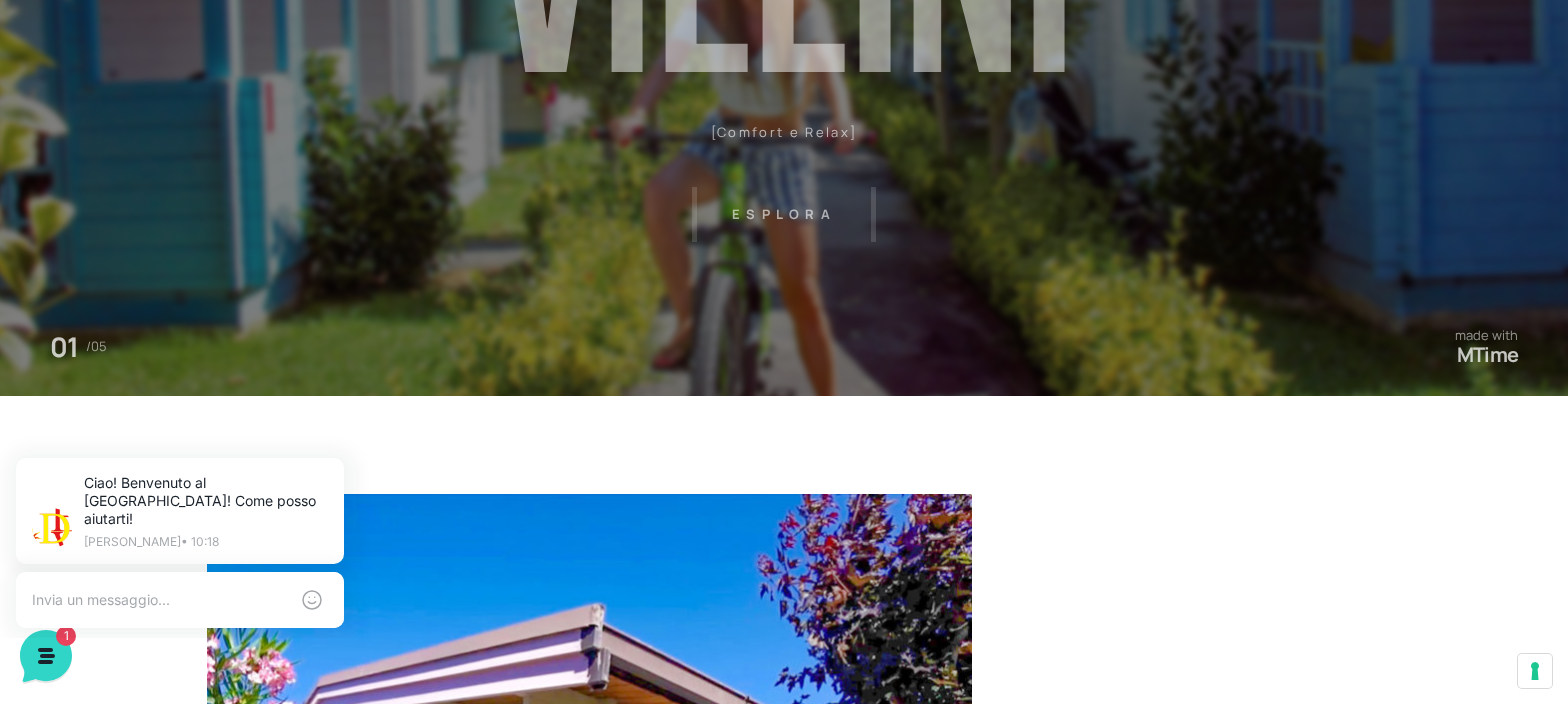scroll, scrollTop: 0, scrollLeft: 0, axis: both 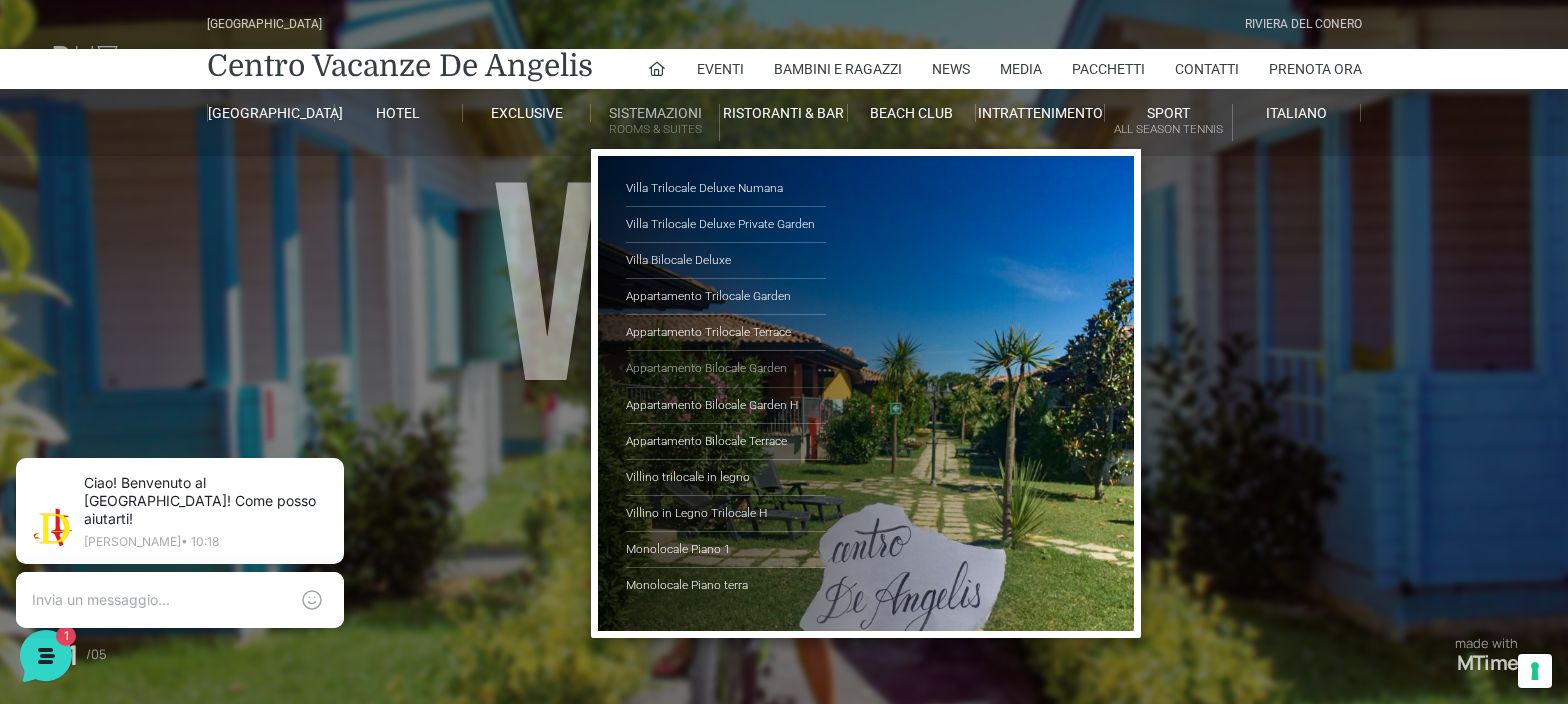 click on "Appartamento Bilocale Garden" at bounding box center (726, 369) 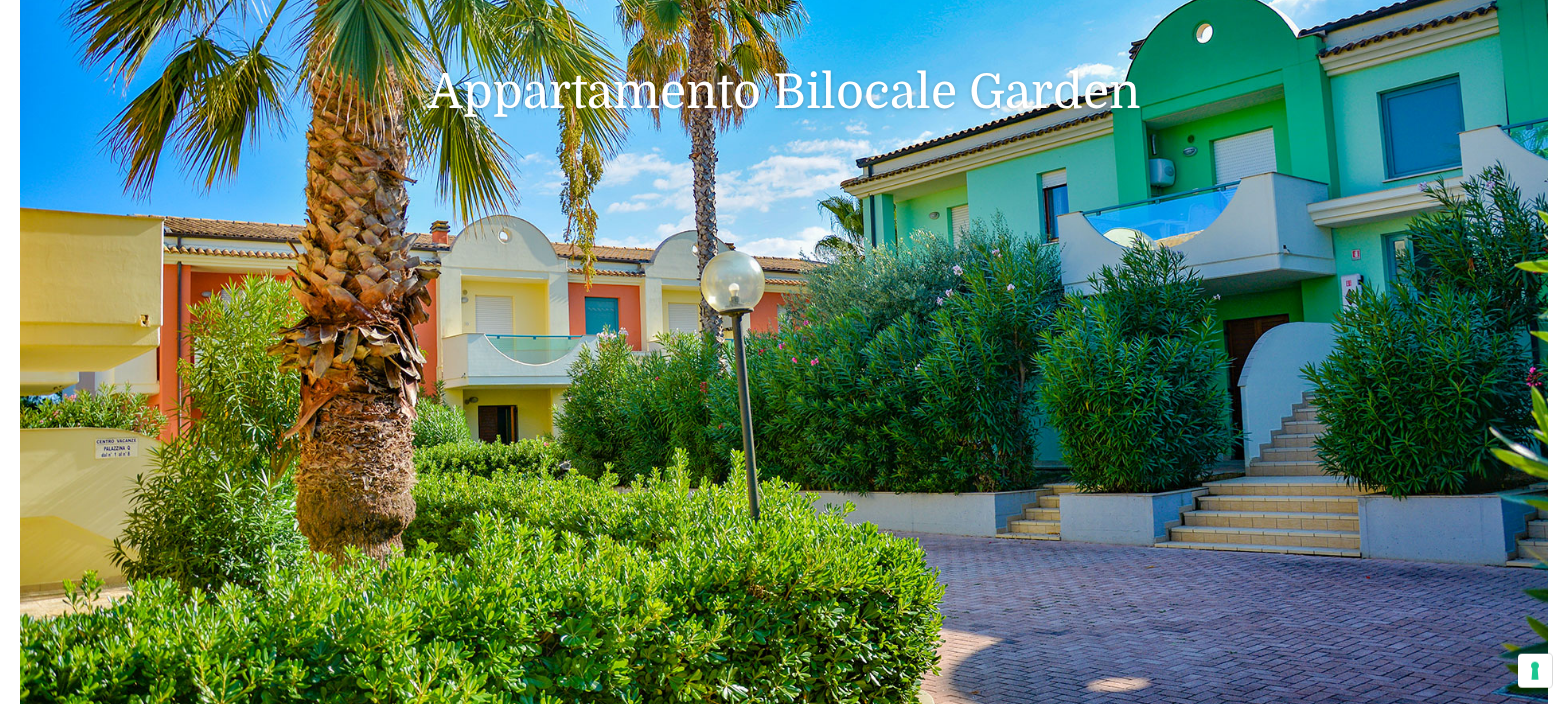 scroll, scrollTop: 205, scrollLeft: 0, axis: vertical 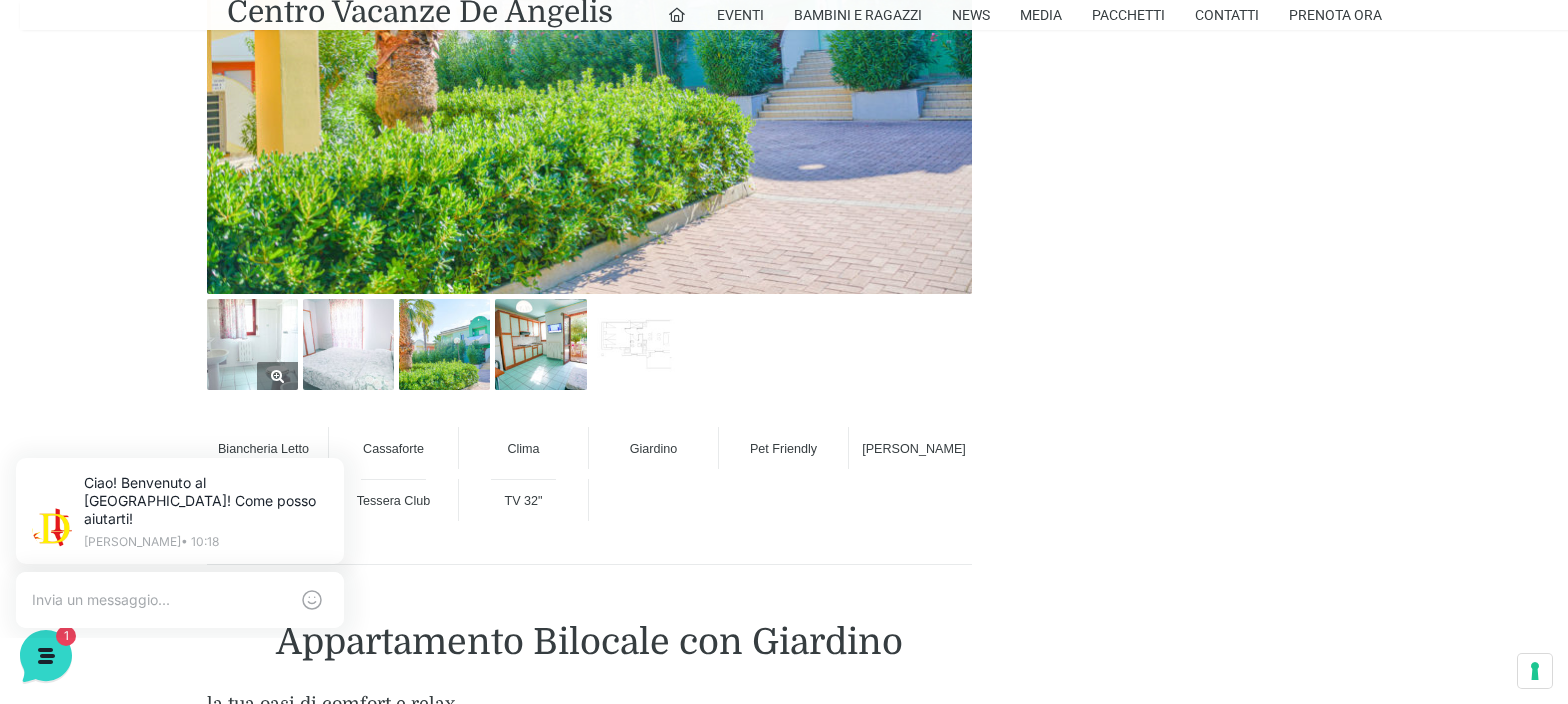 click at bounding box center (252, 344) 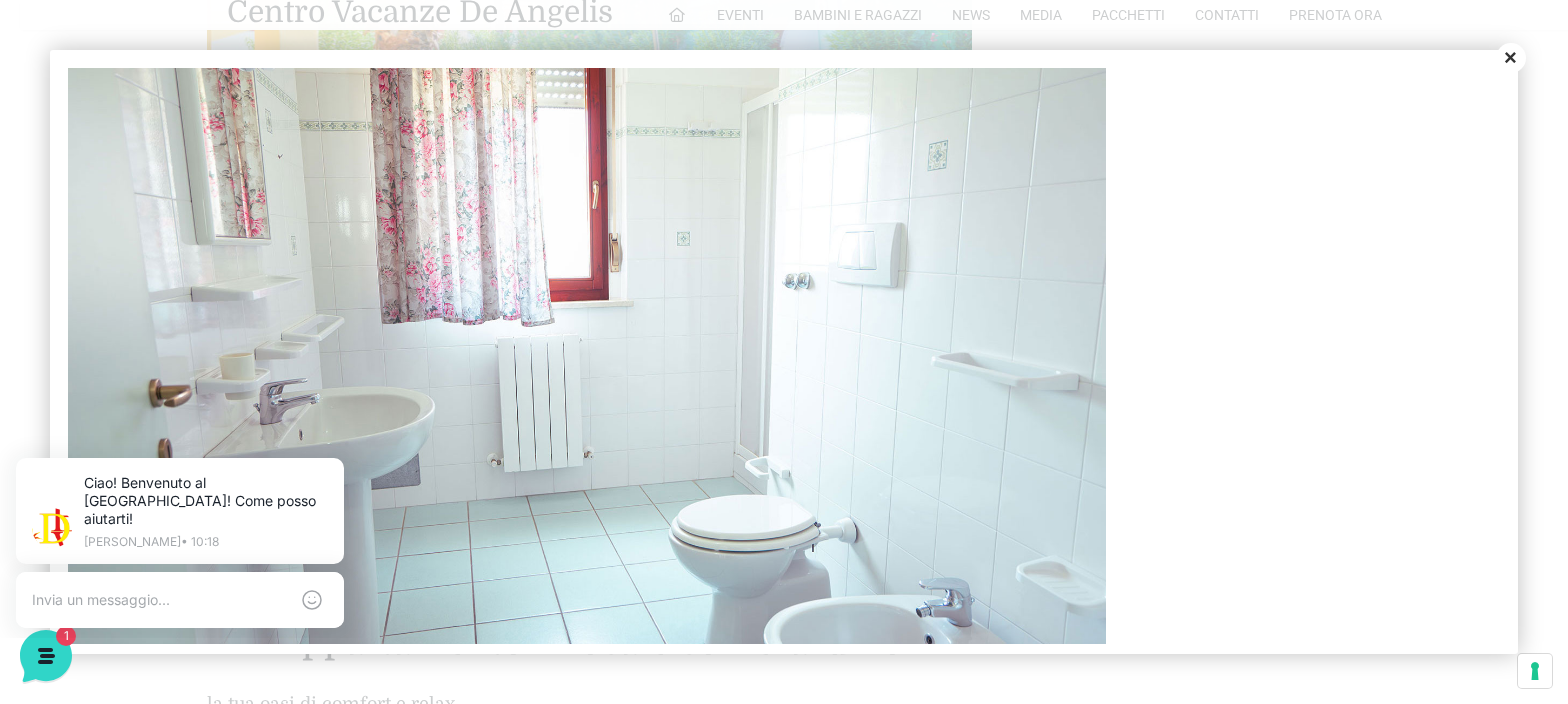 scroll, scrollTop: 0, scrollLeft: 0, axis: both 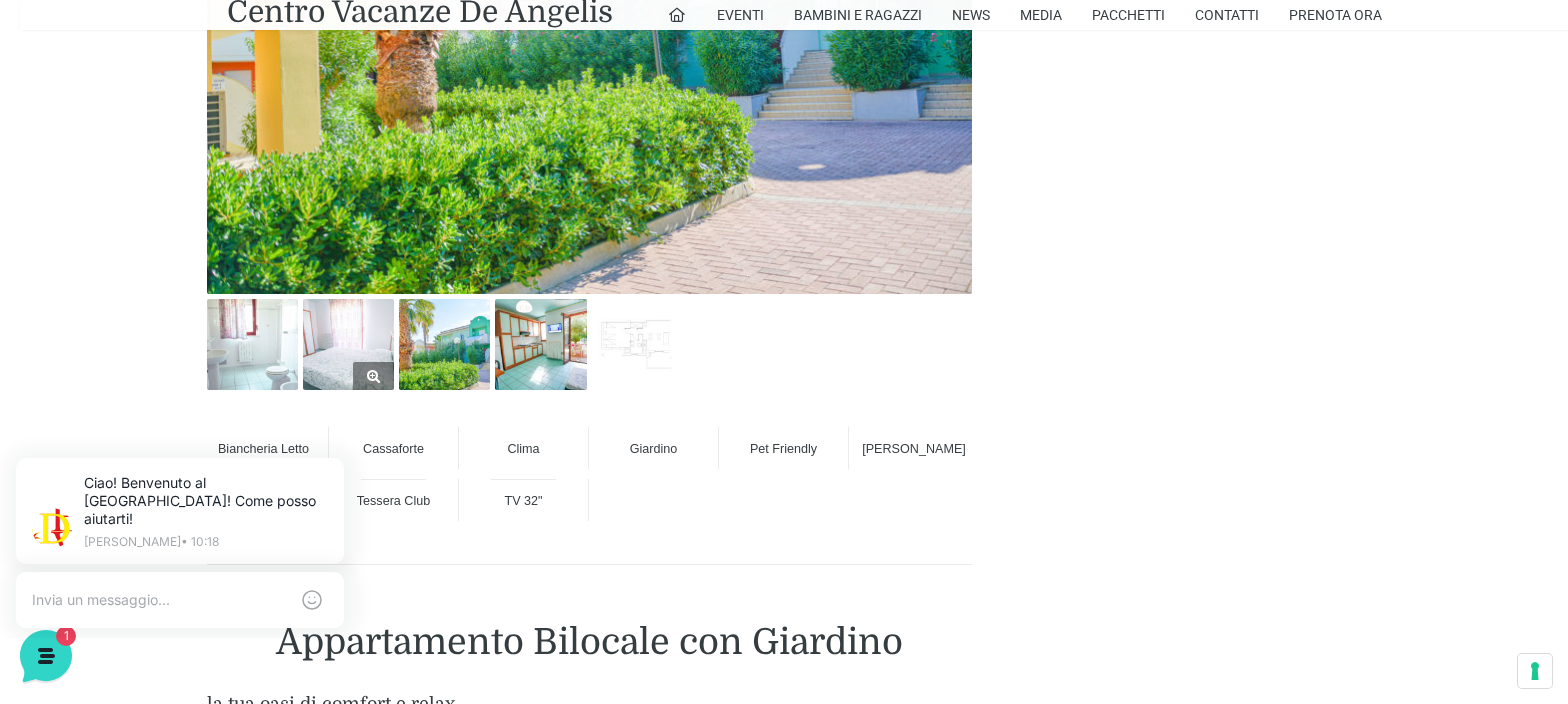 click at bounding box center (348, 344) 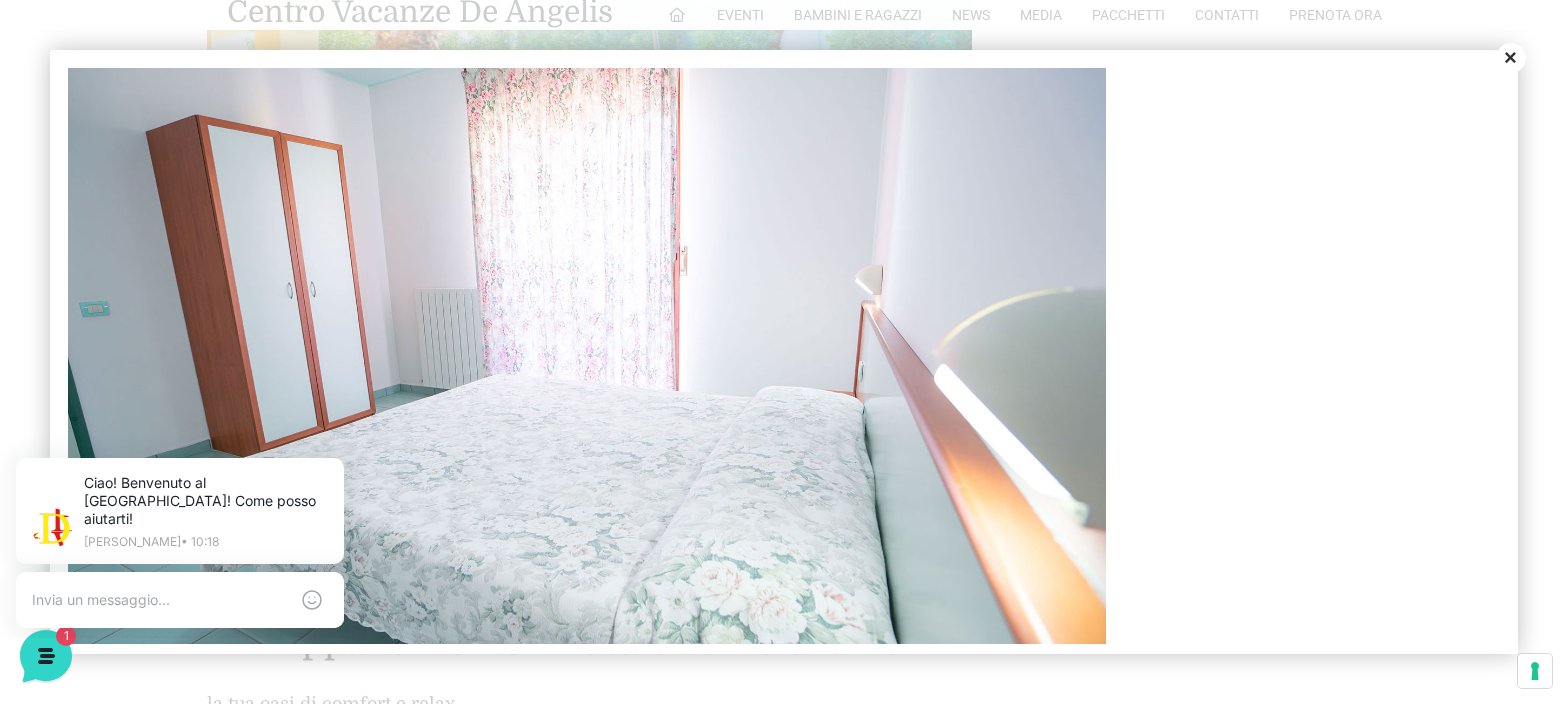 scroll, scrollTop: 0, scrollLeft: 0, axis: both 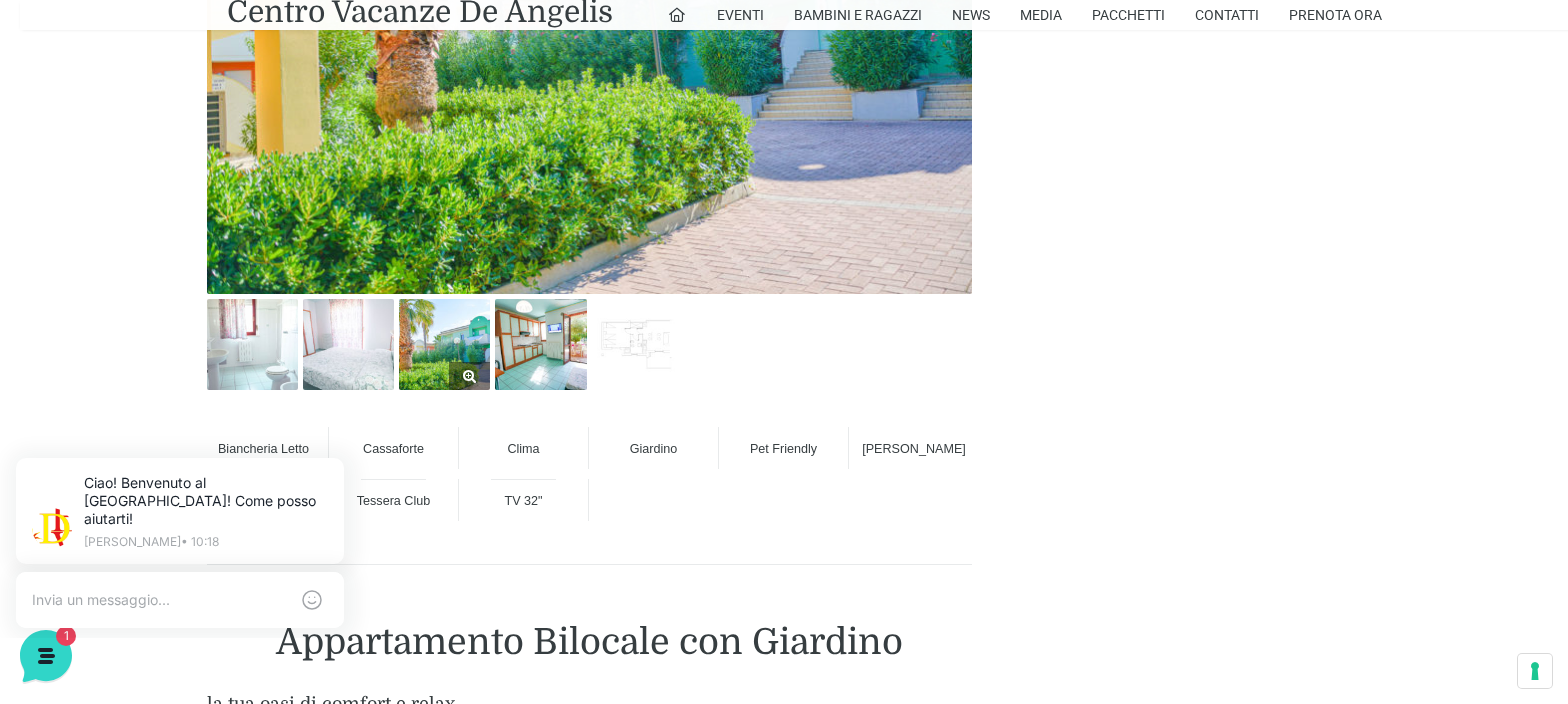 click at bounding box center (444, 344) 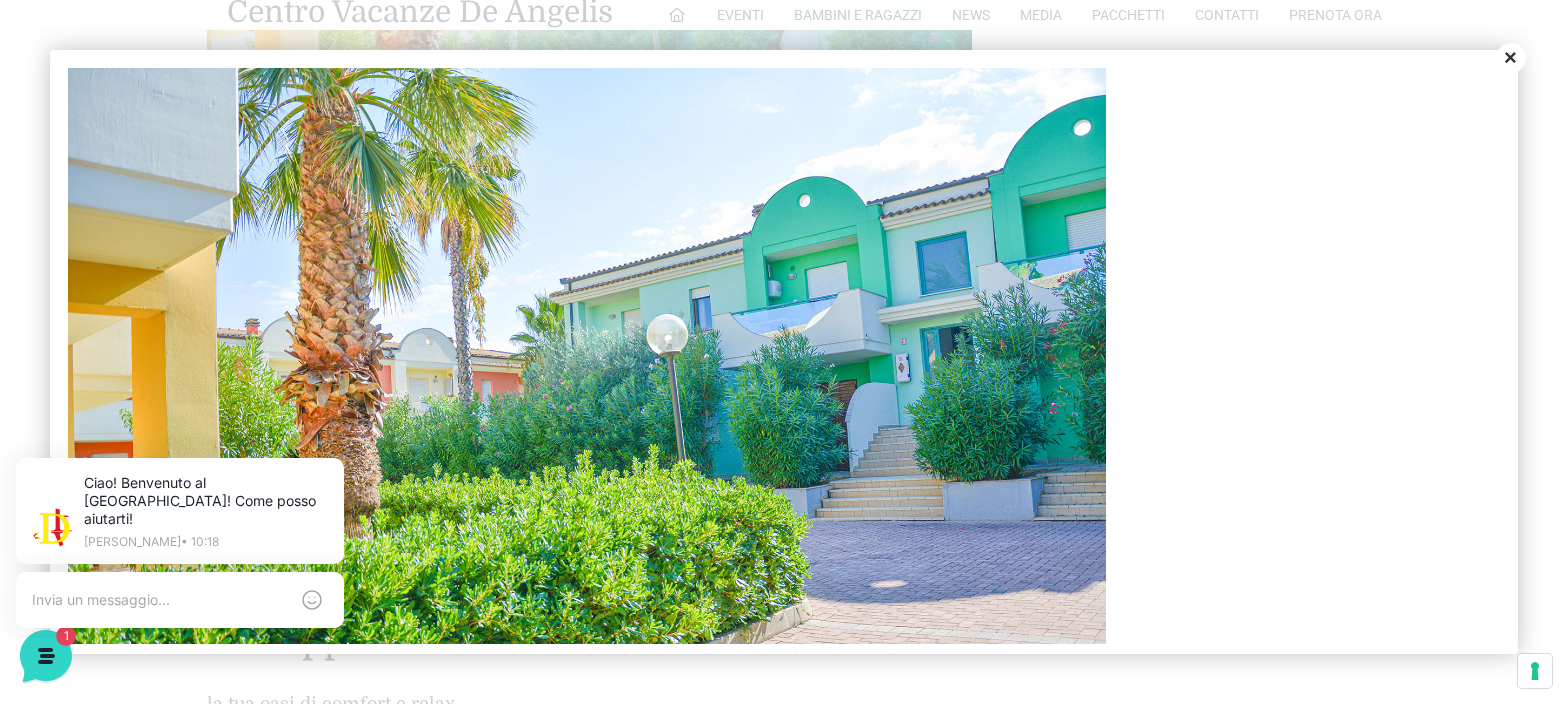 scroll, scrollTop: 0, scrollLeft: 0, axis: both 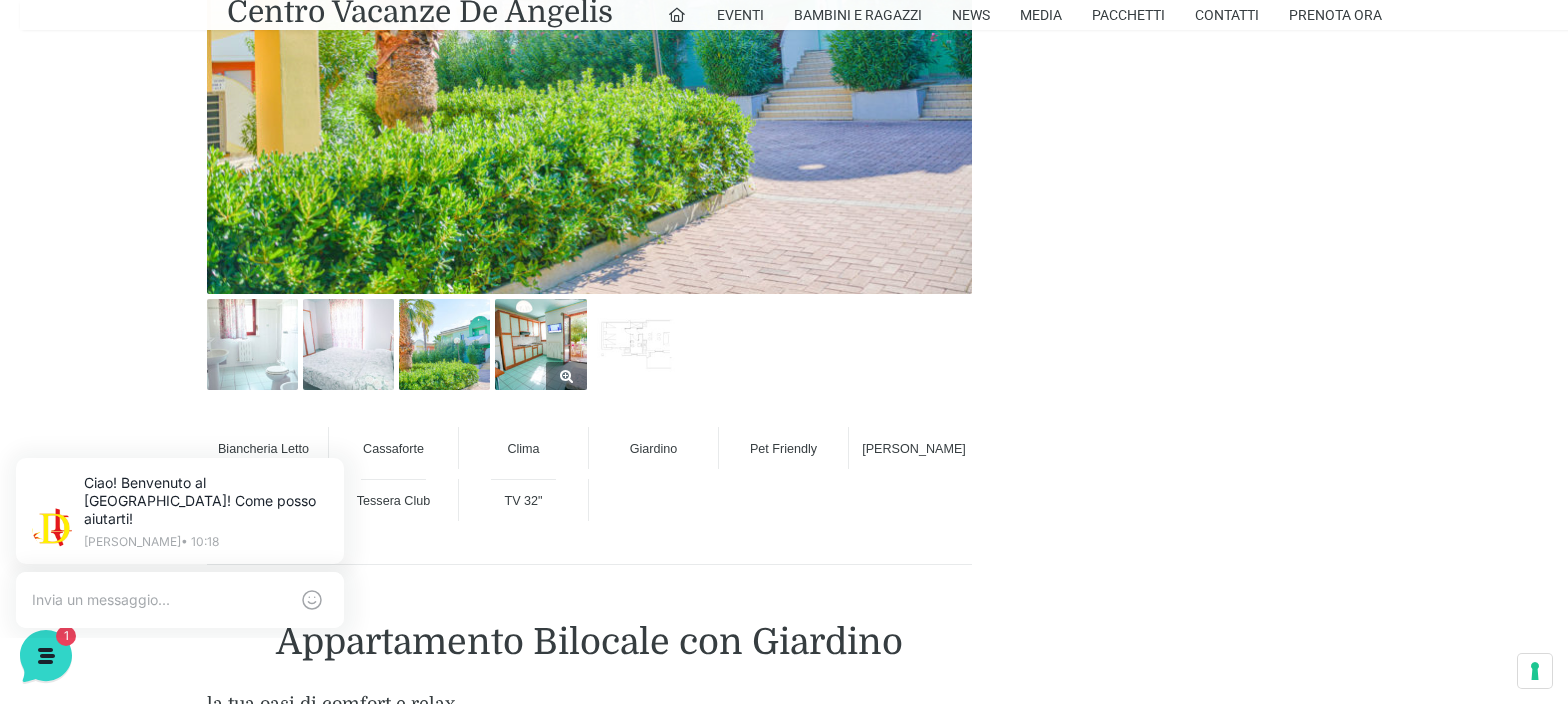 click at bounding box center (540, 344) 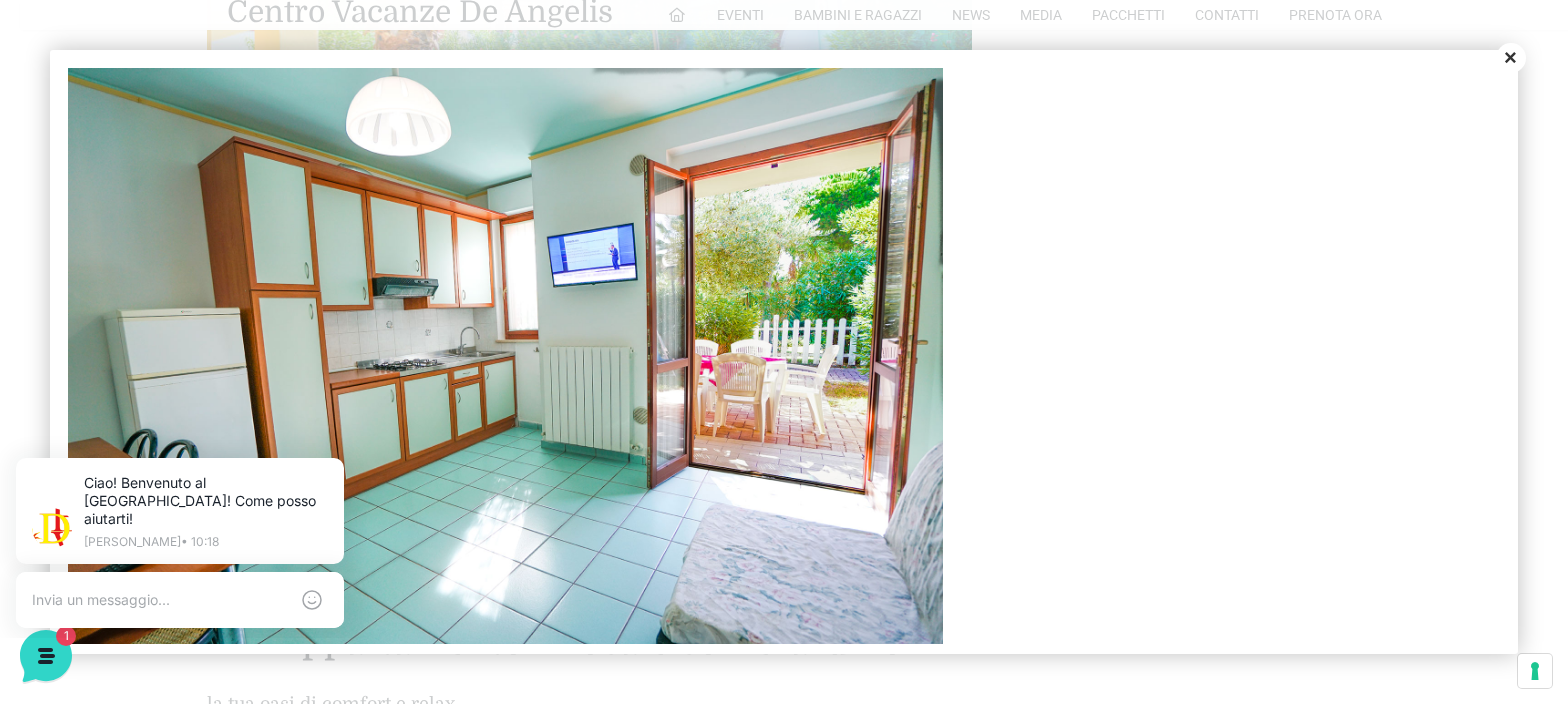 scroll, scrollTop: 0, scrollLeft: 0, axis: both 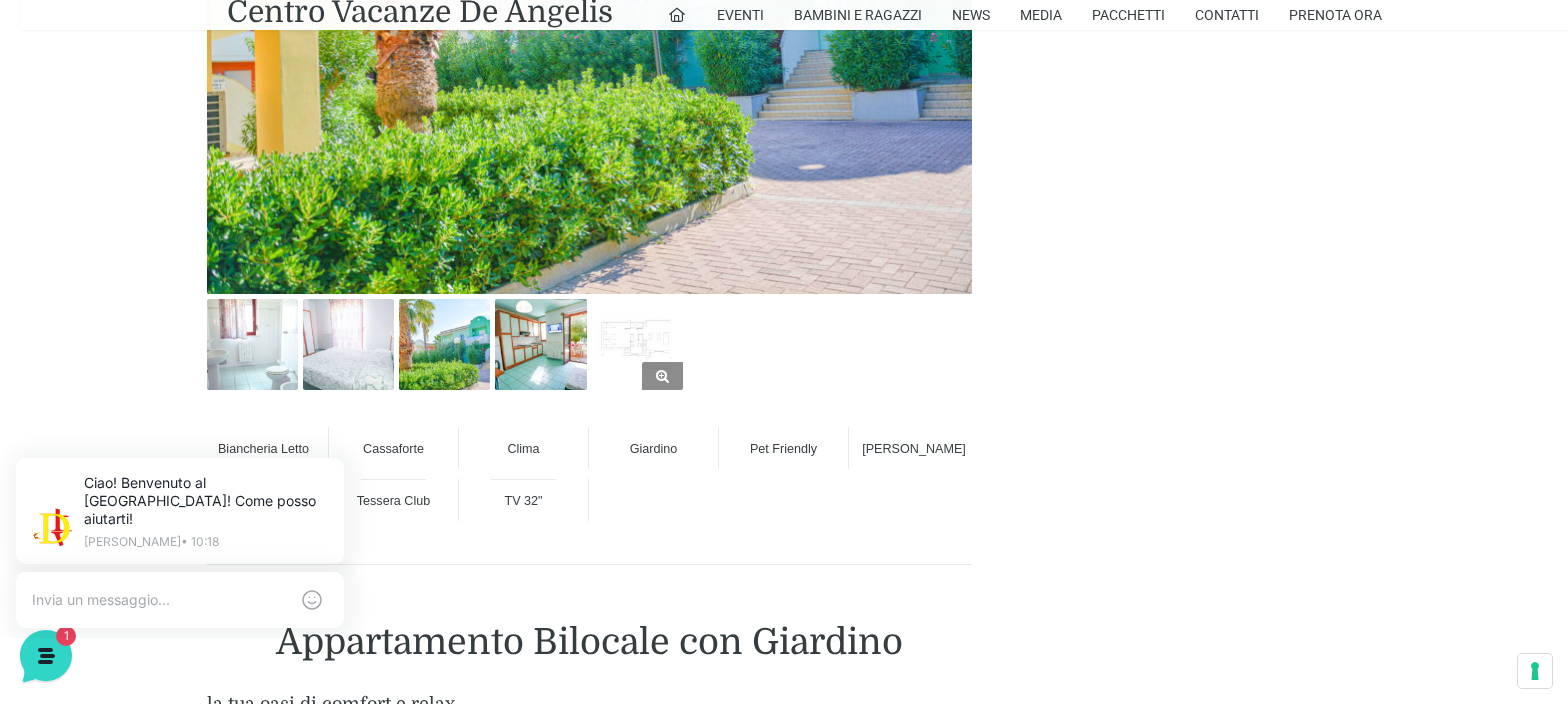 click at bounding box center [637, 344] 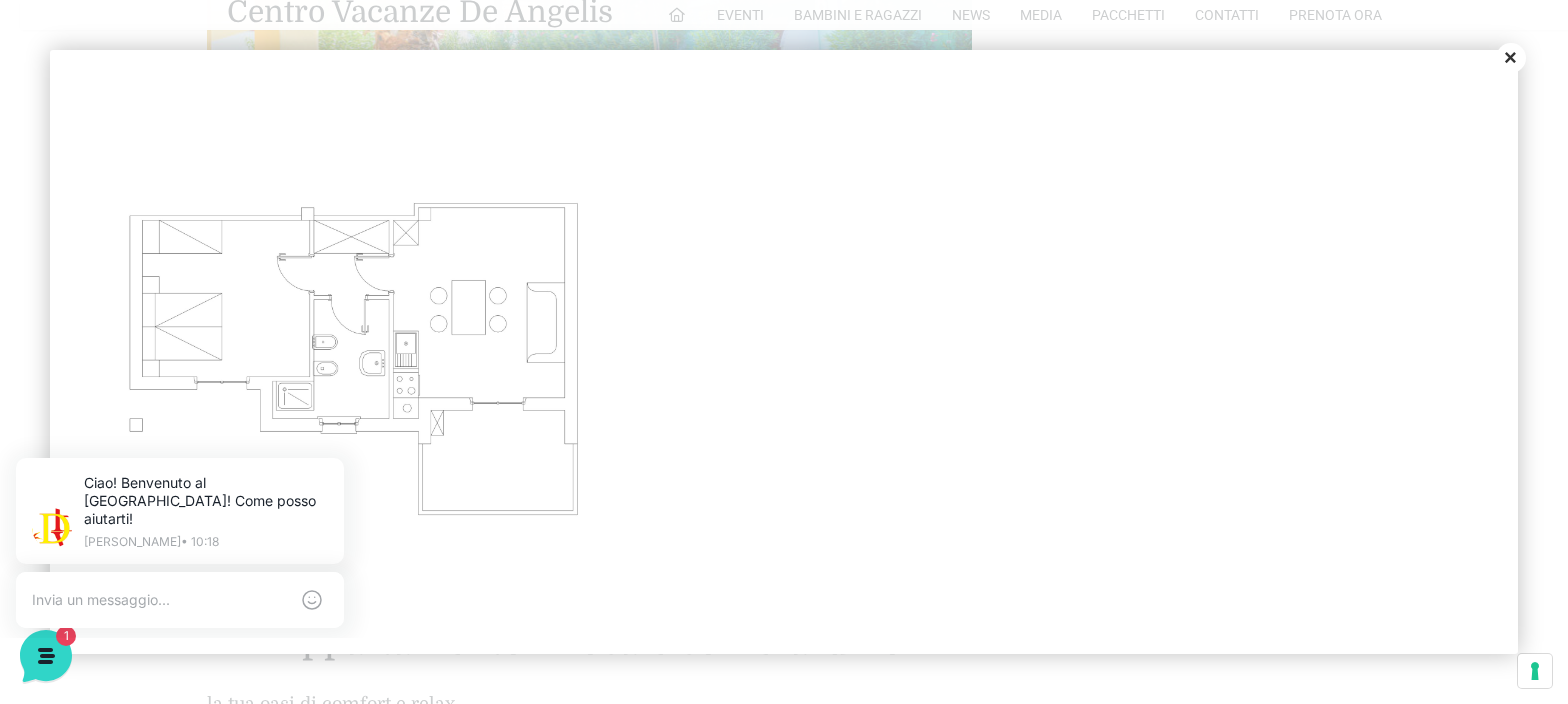 scroll, scrollTop: 0, scrollLeft: 0, axis: both 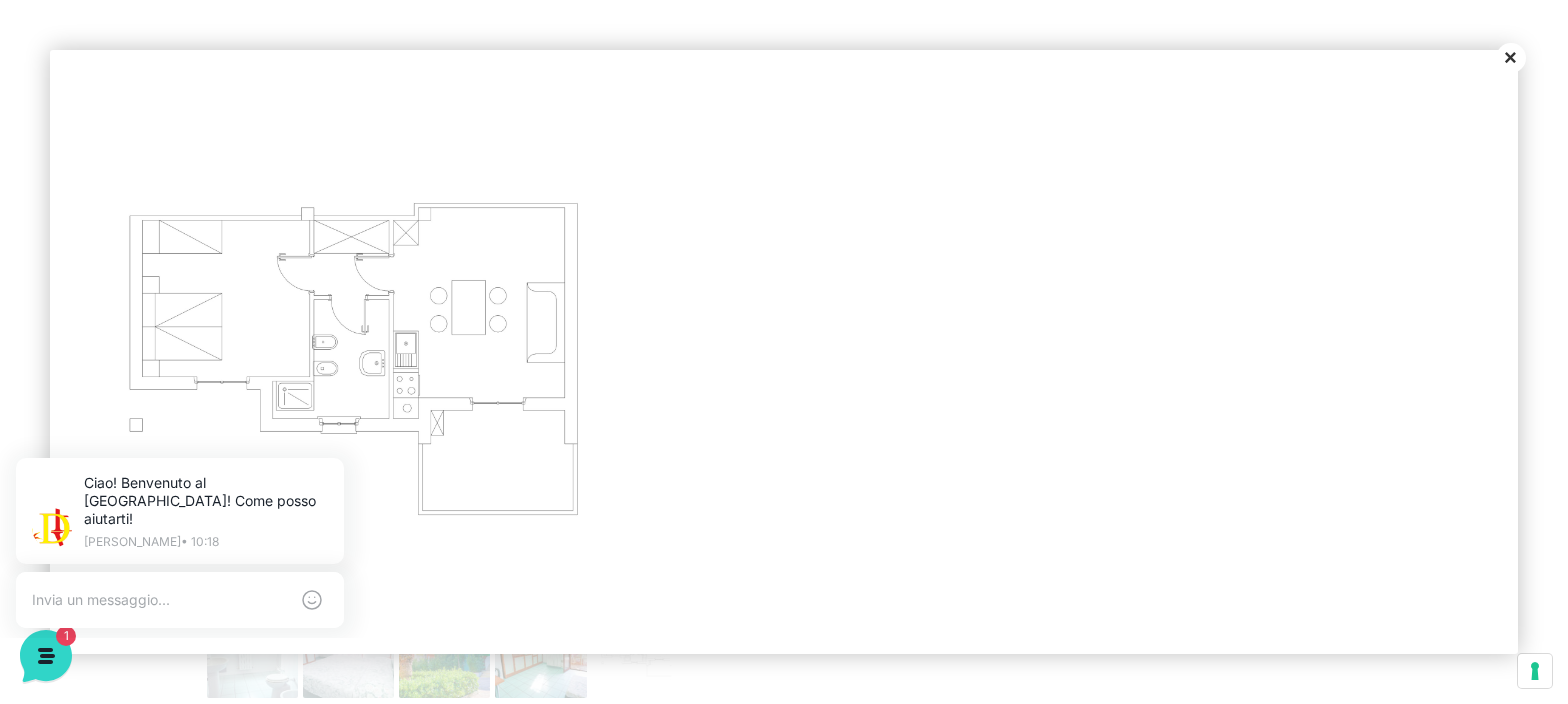 click on "Close" at bounding box center (1511, 58) 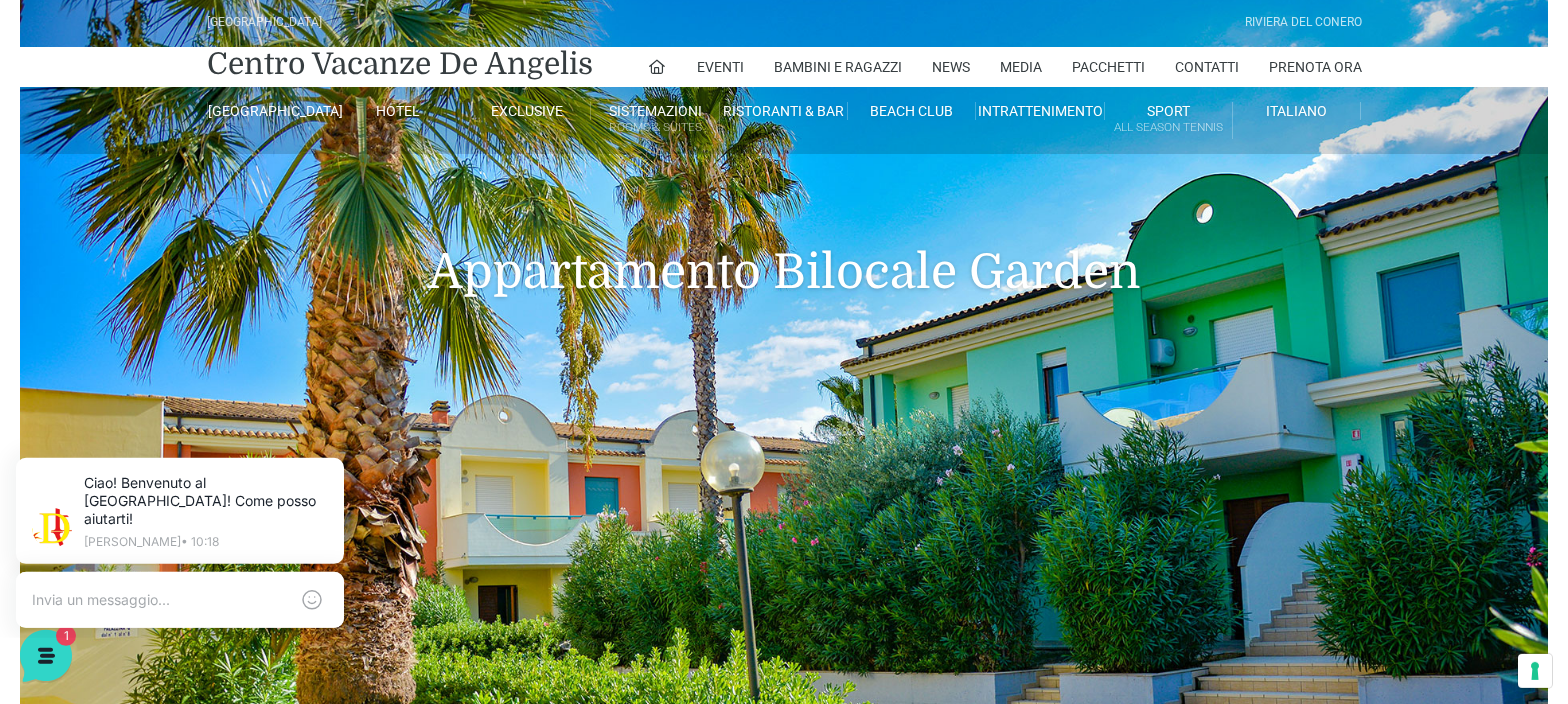scroll, scrollTop: 0, scrollLeft: 0, axis: both 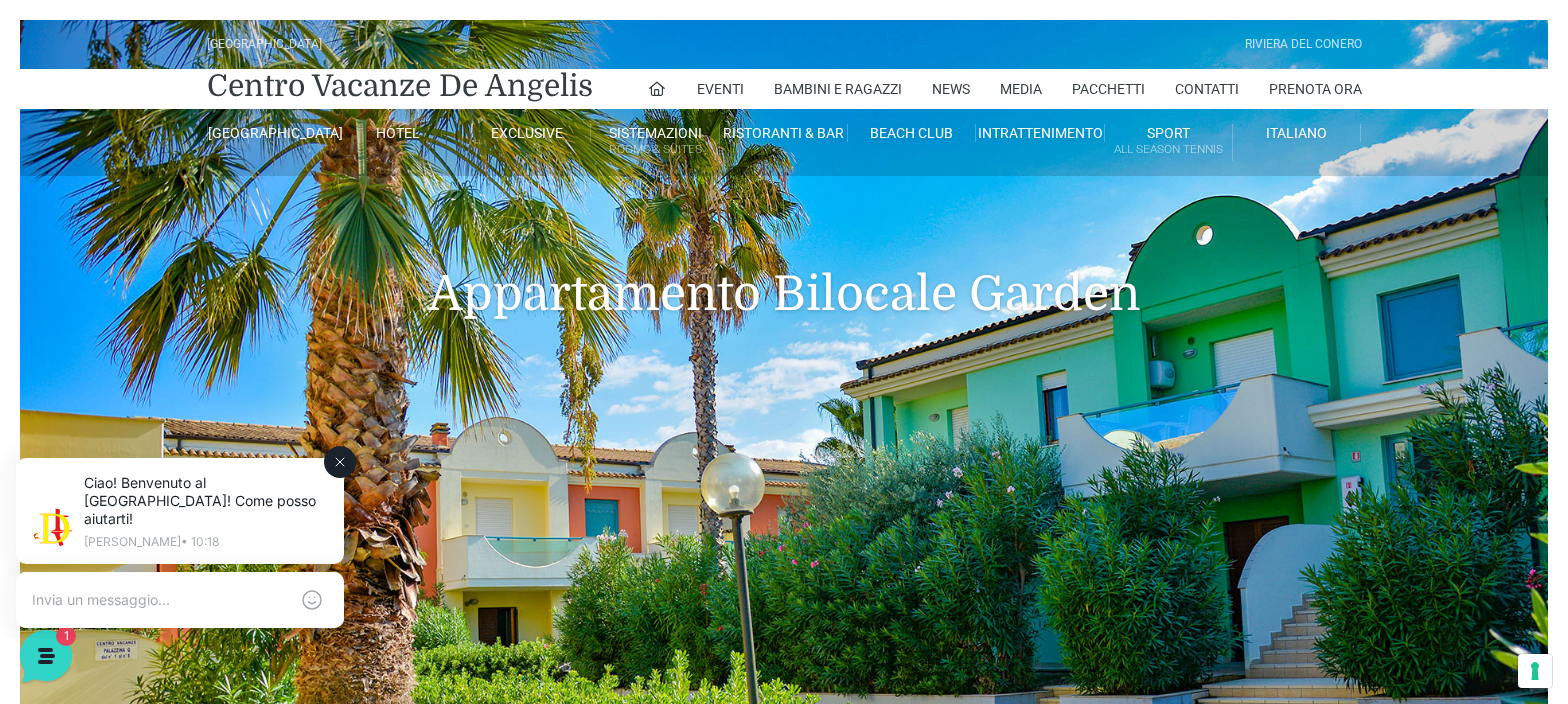 click 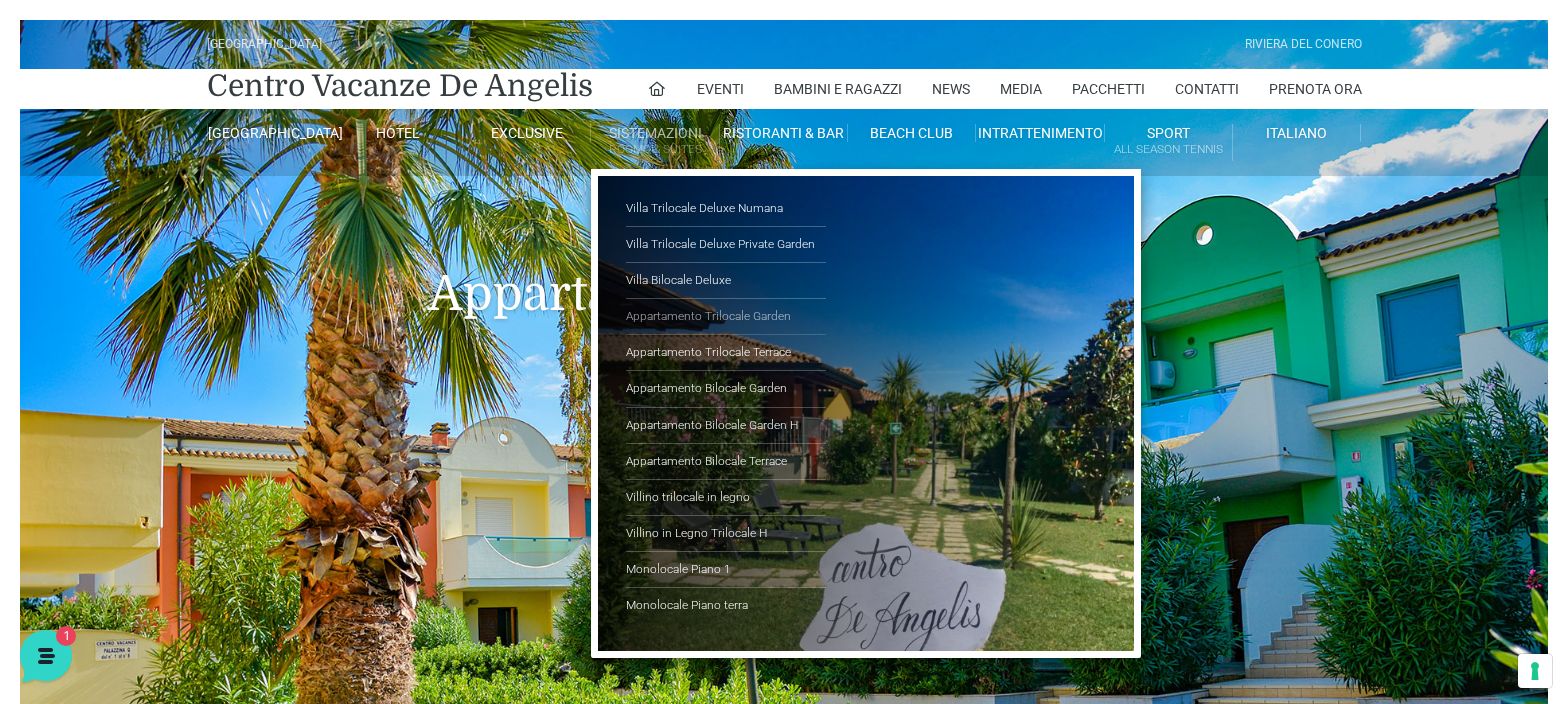 click on "Appartamento Trilocale Garden" at bounding box center (726, 317) 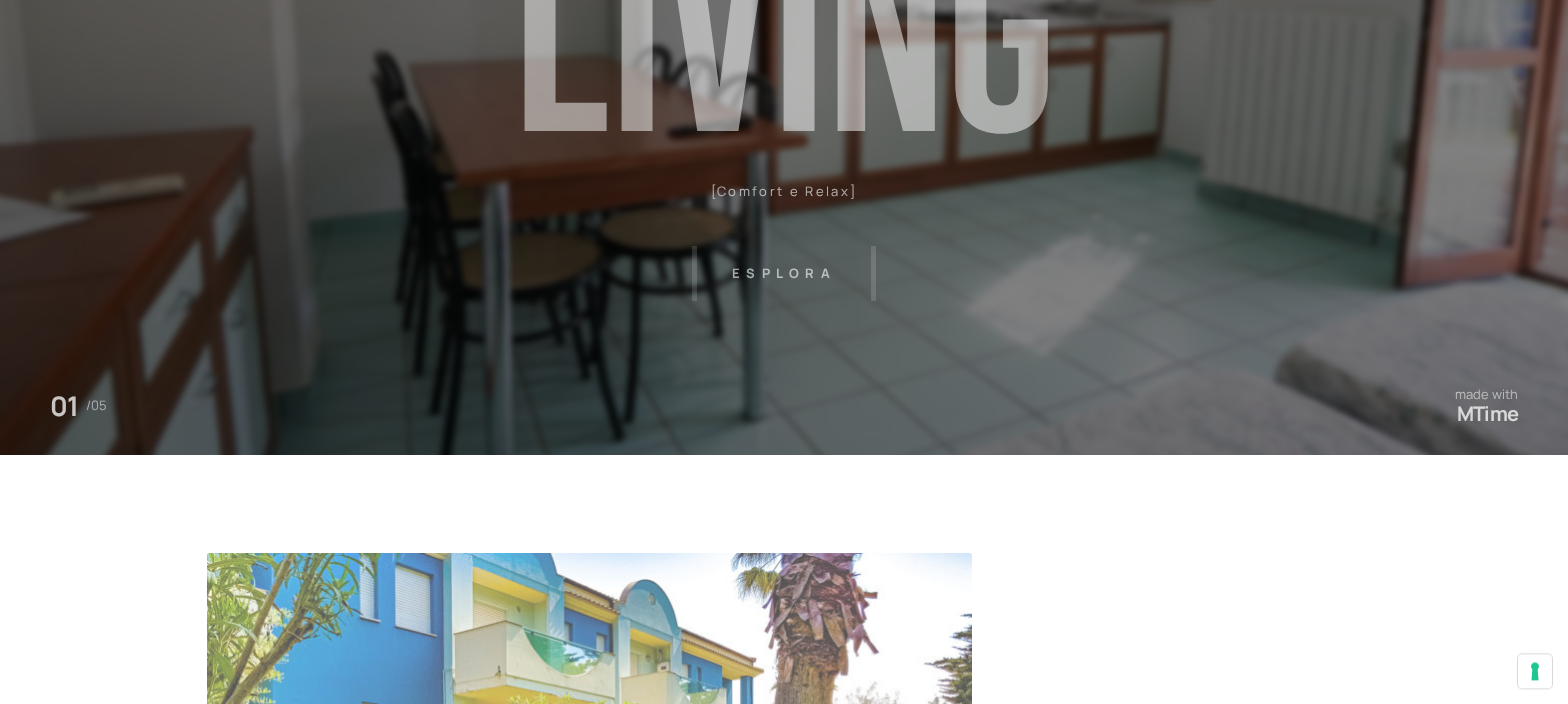 scroll, scrollTop: 308, scrollLeft: 0, axis: vertical 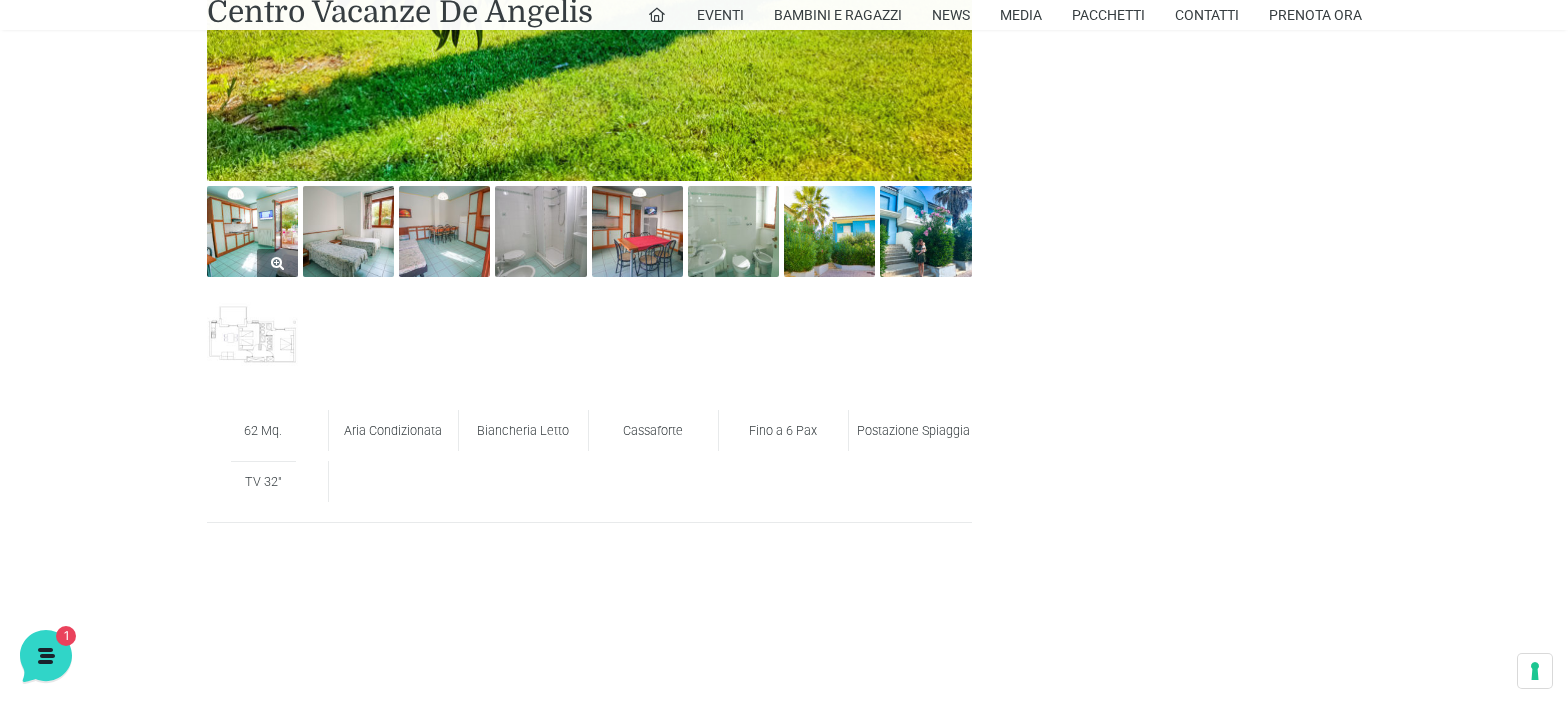 click at bounding box center (252, 231) 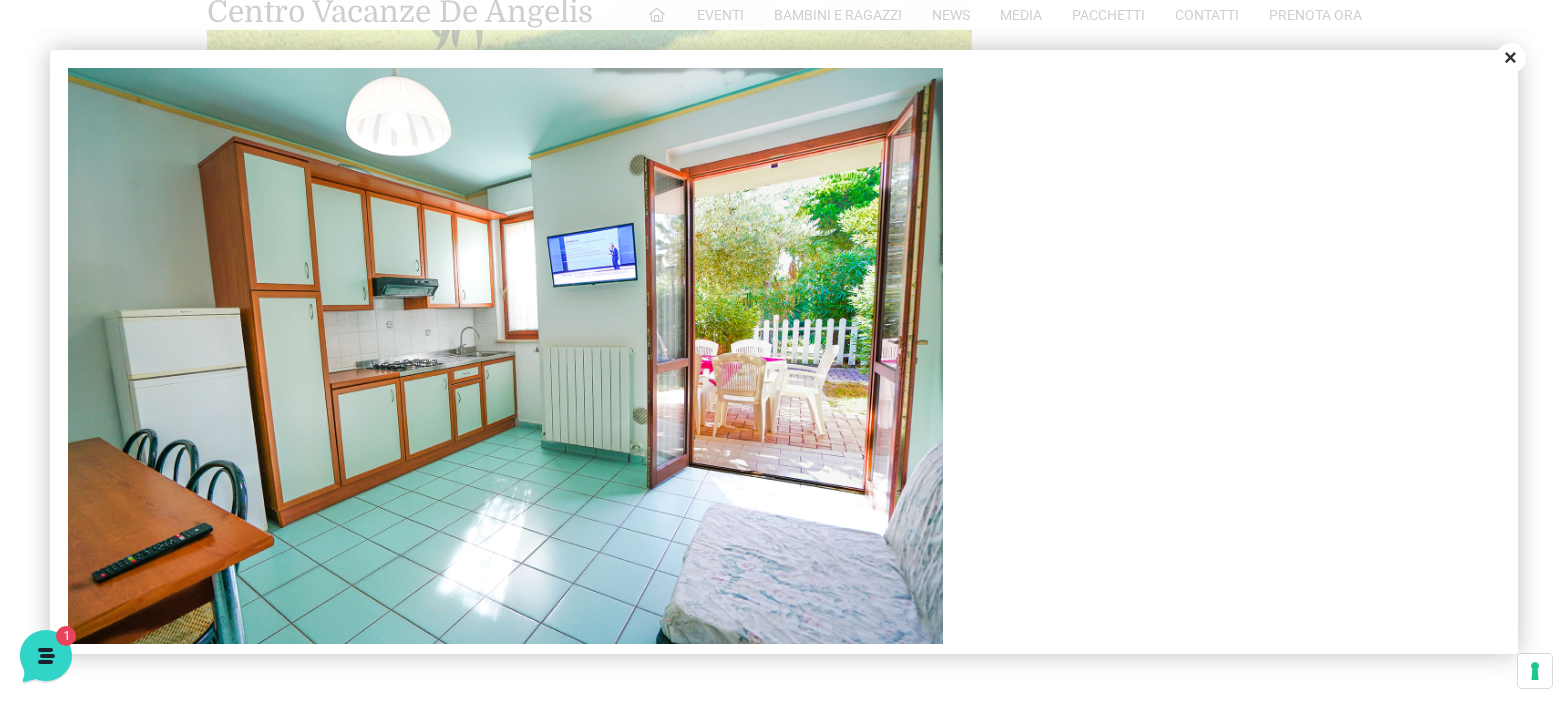 scroll, scrollTop: 0, scrollLeft: 0, axis: both 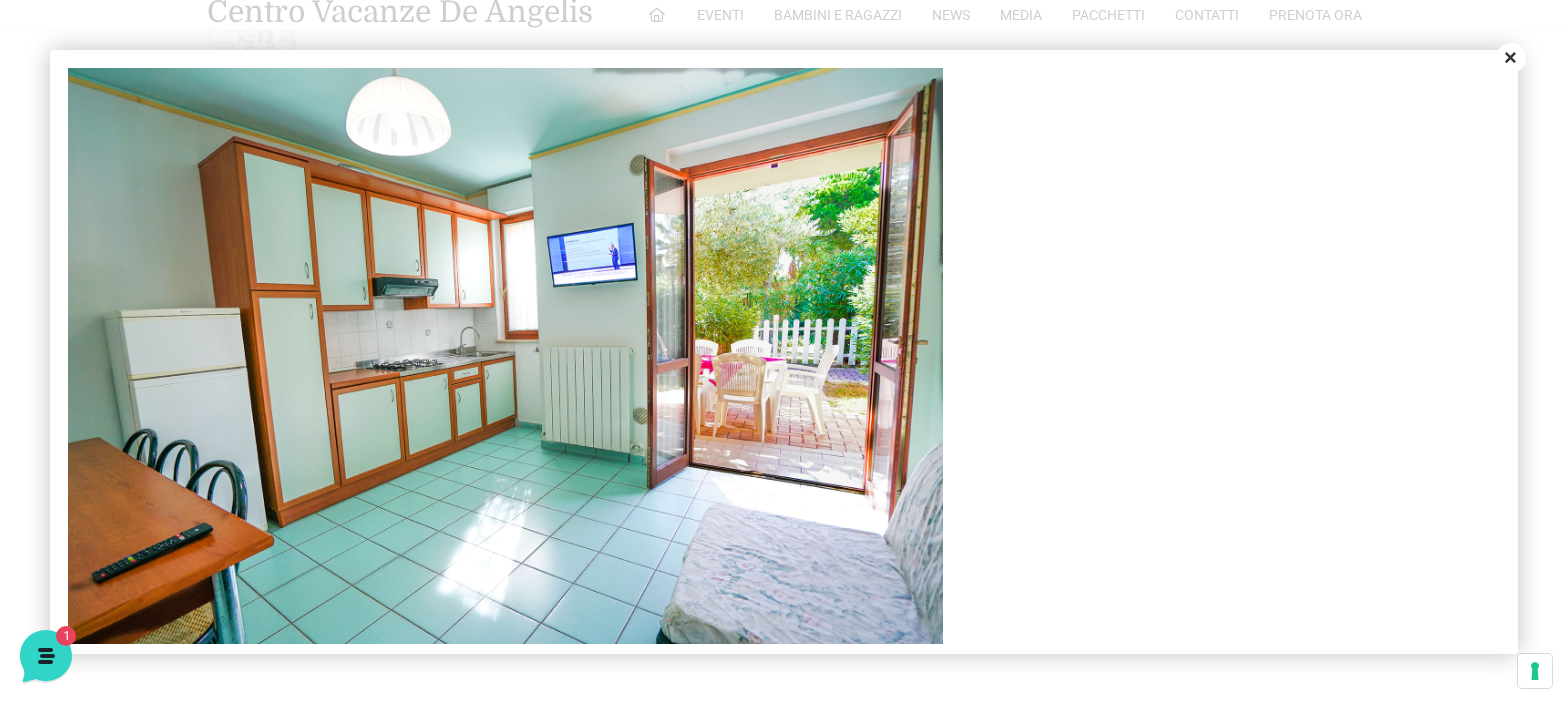 click on "Close" at bounding box center [1511, 58] 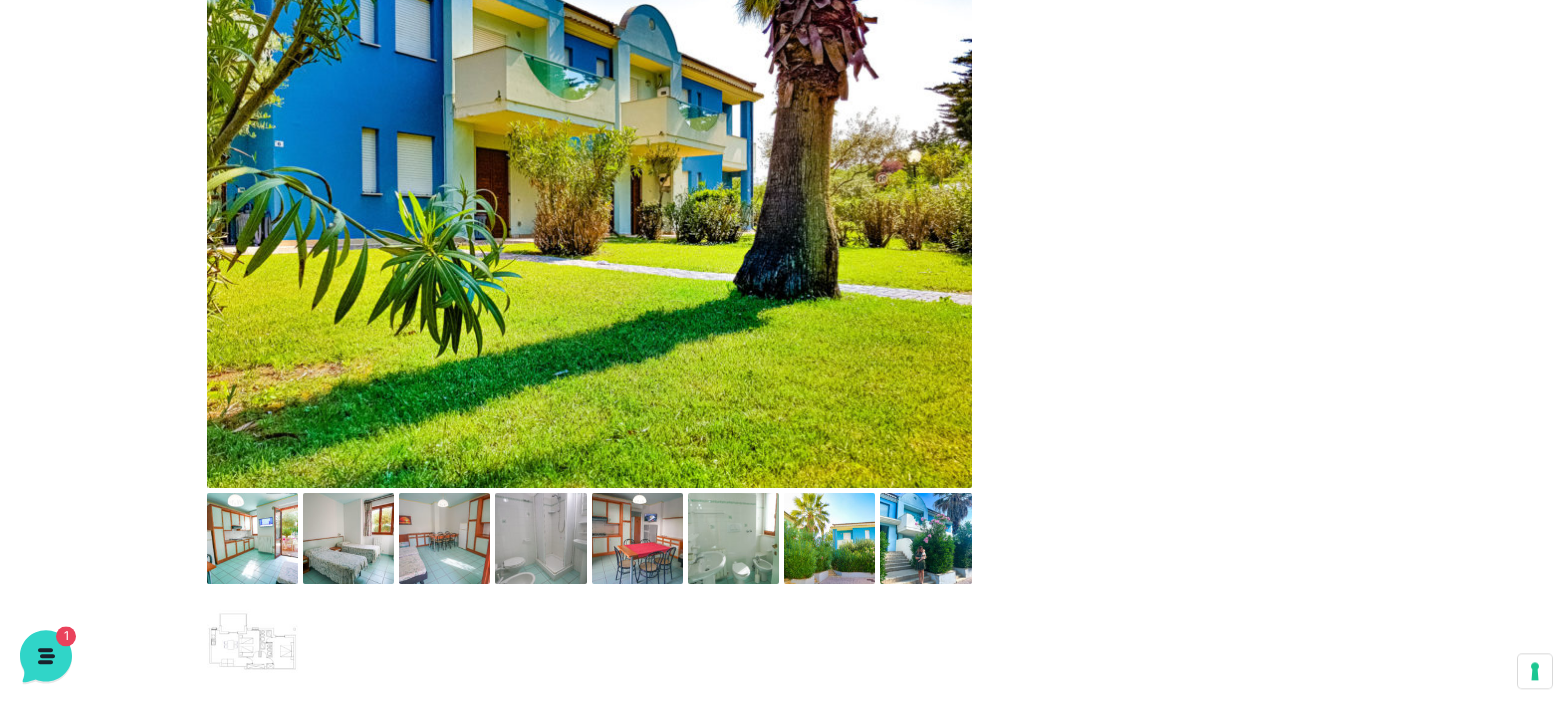 scroll, scrollTop: 1029, scrollLeft: 0, axis: vertical 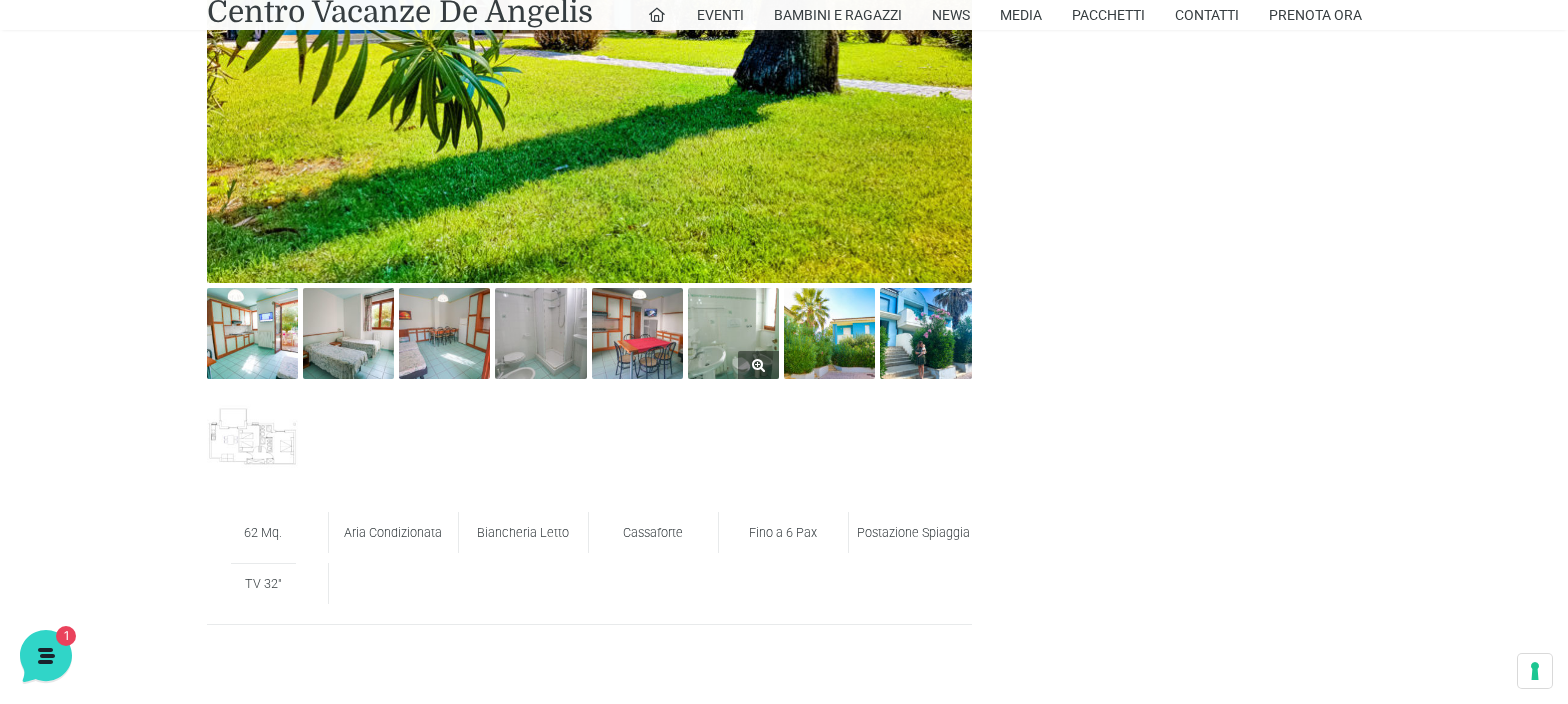 click at bounding box center [733, 333] 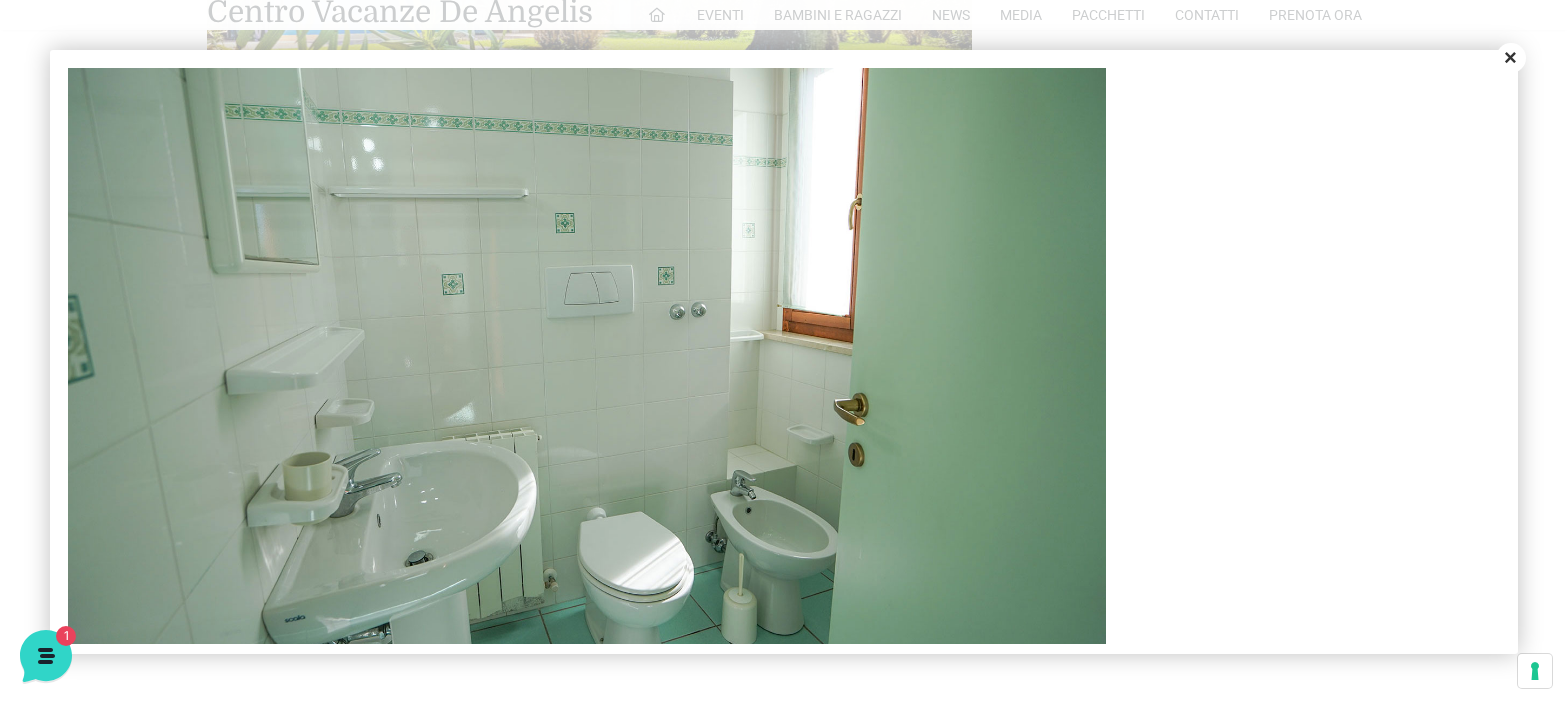 scroll, scrollTop: 0, scrollLeft: 0, axis: both 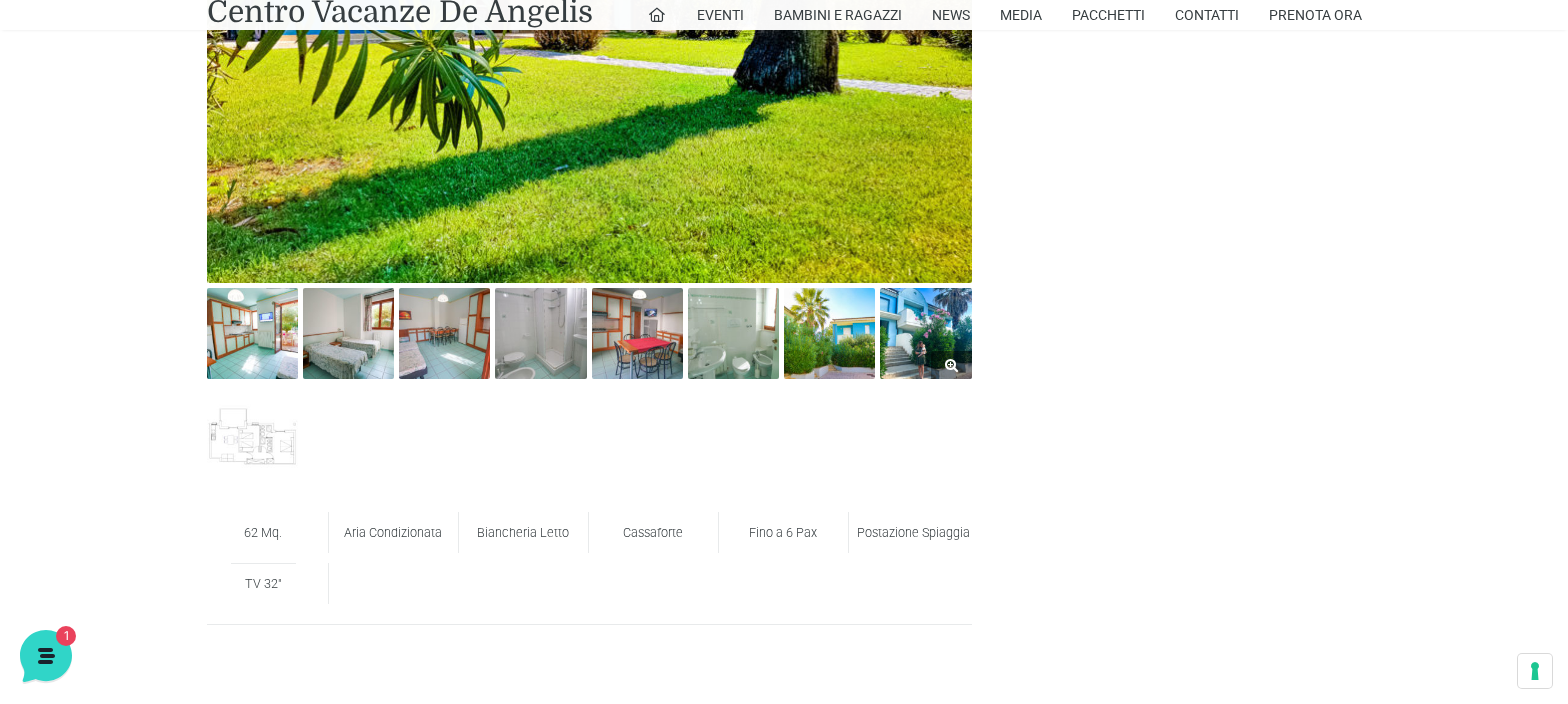 click at bounding box center [925, 333] 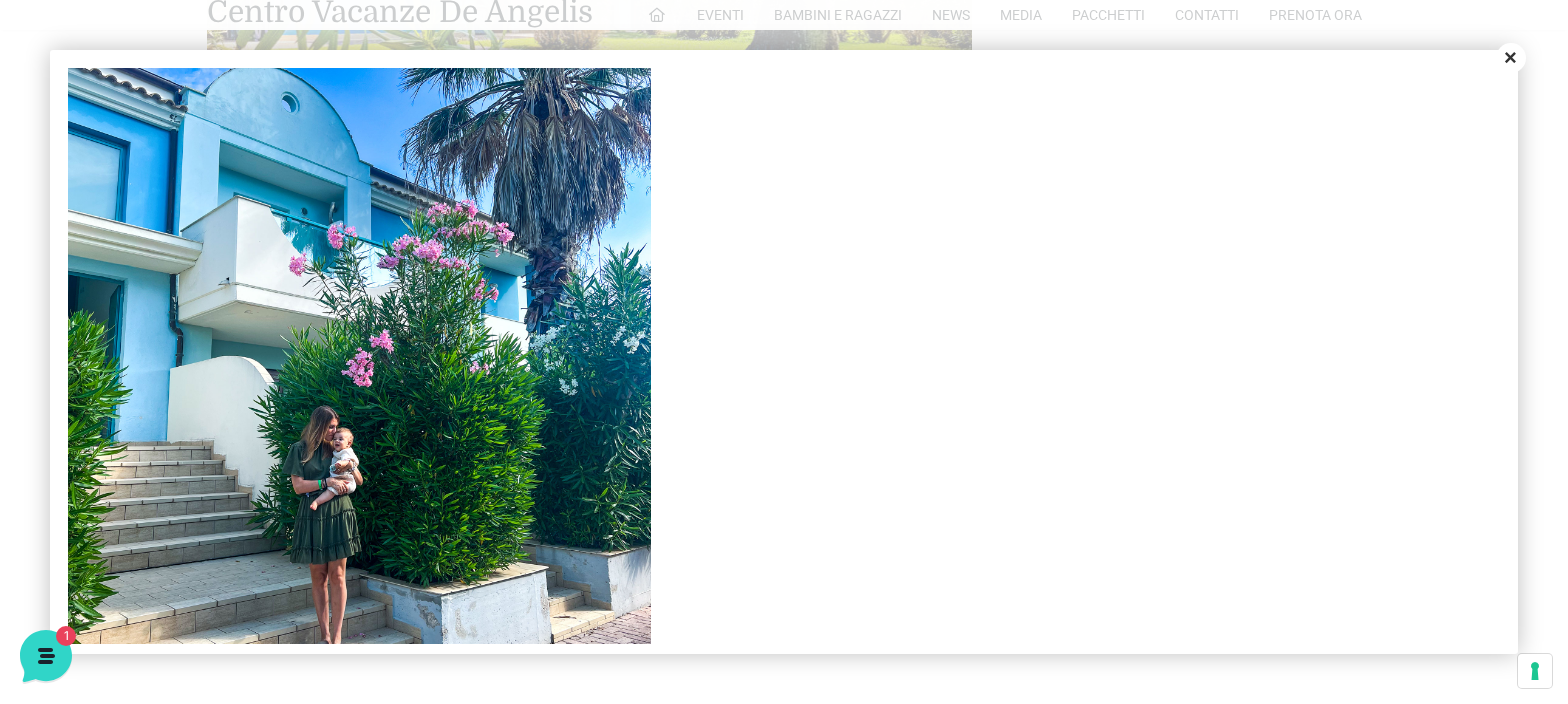 scroll, scrollTop: 0, scrollLeft: 0, axis: both 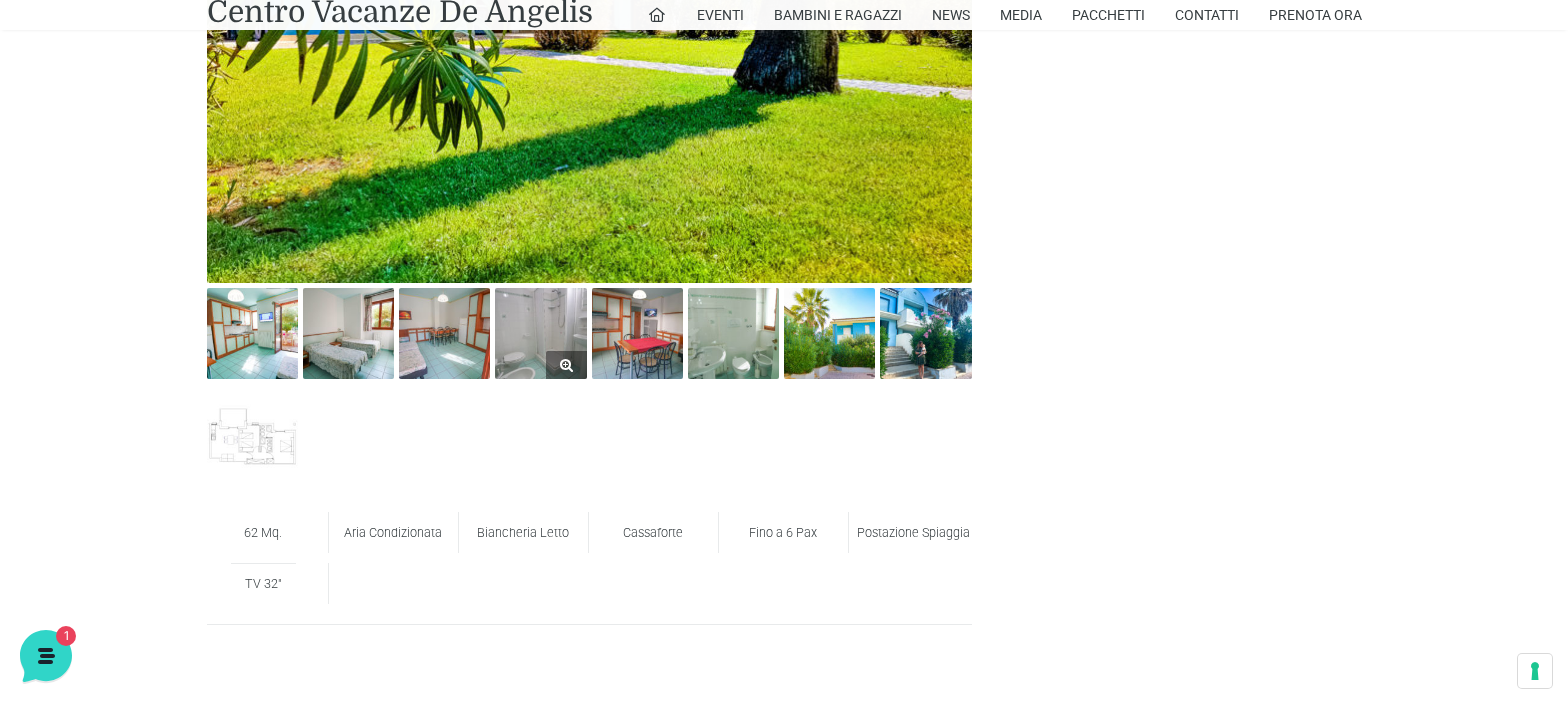 click at bounding box center [540, 333] 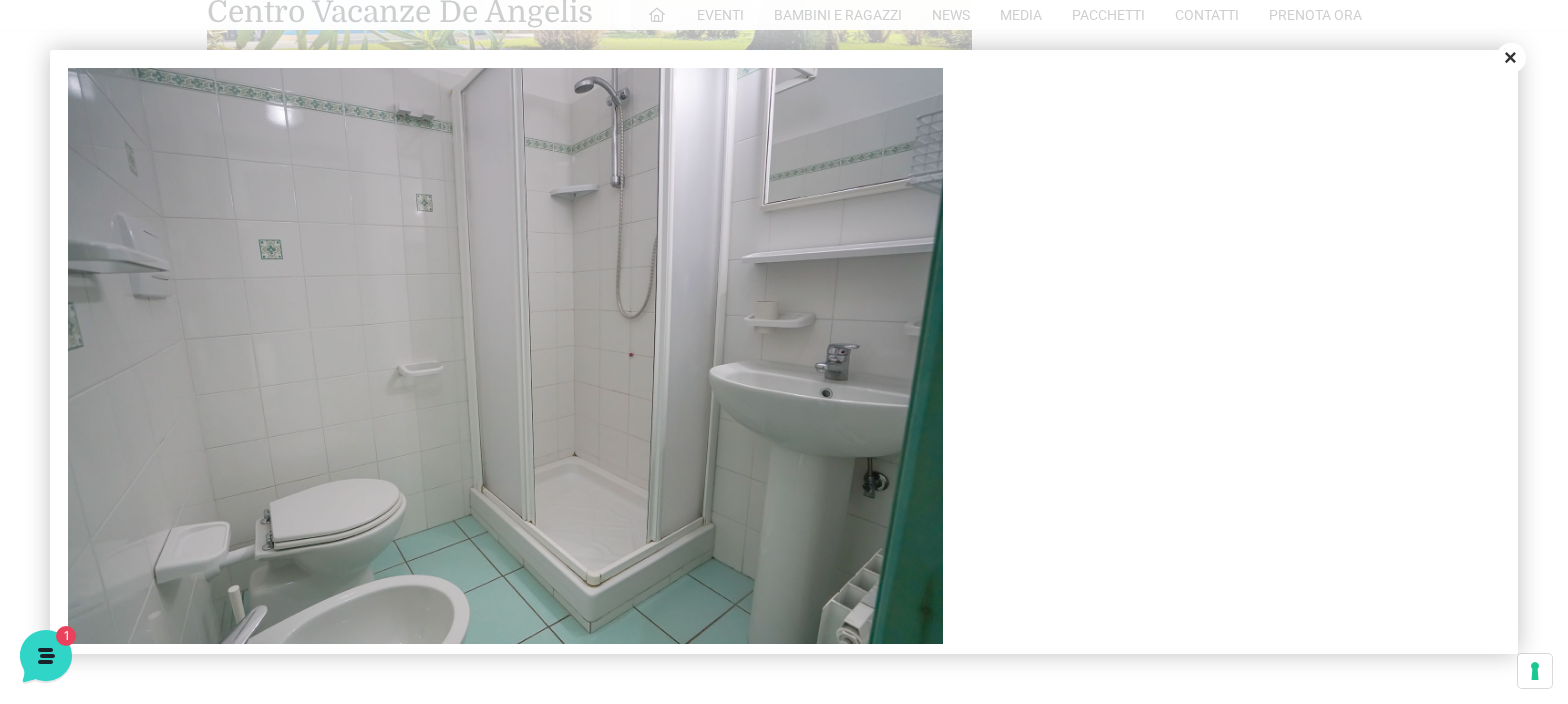 scroll, scrollTop: 0, scrollLeft: 0, axis: both 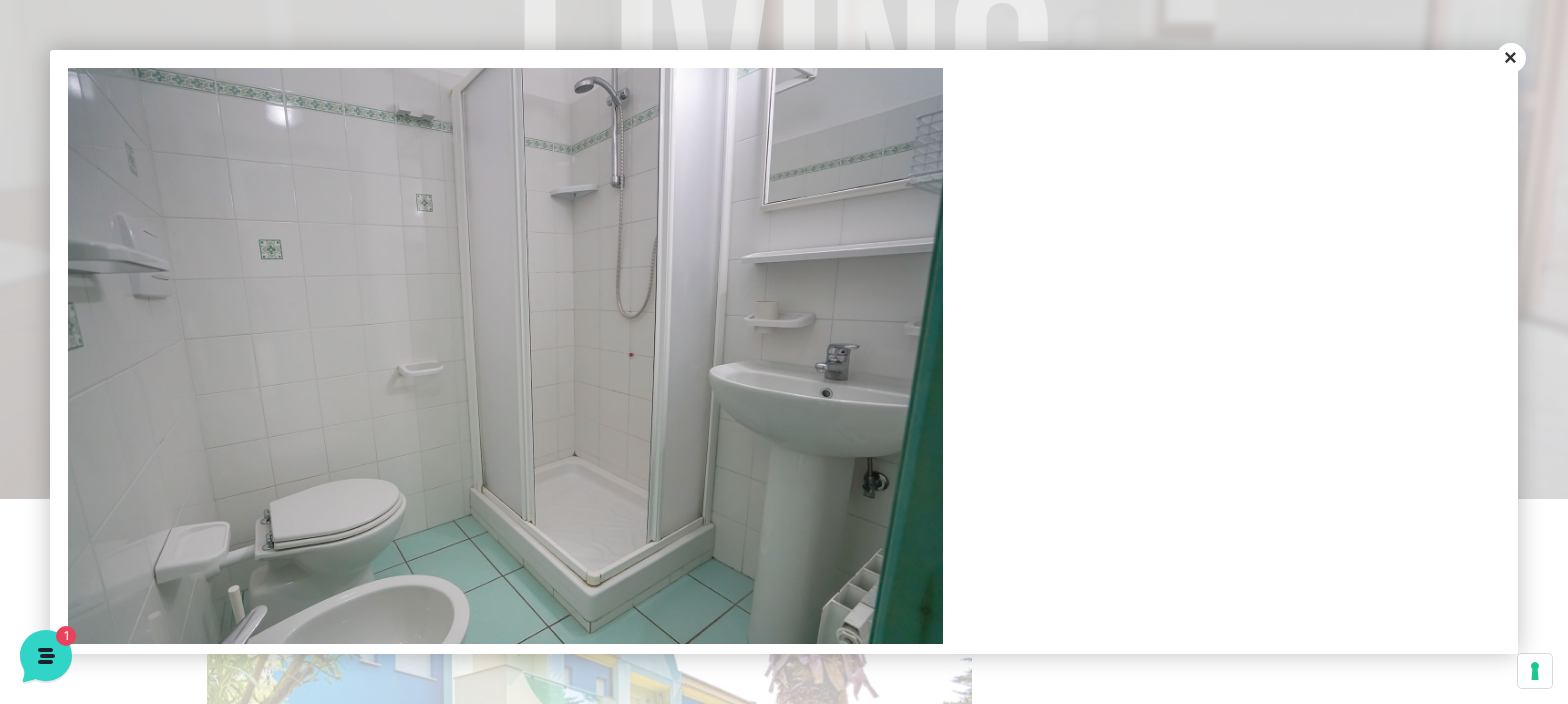 click on "Close" at bounding box center [1511, 58] 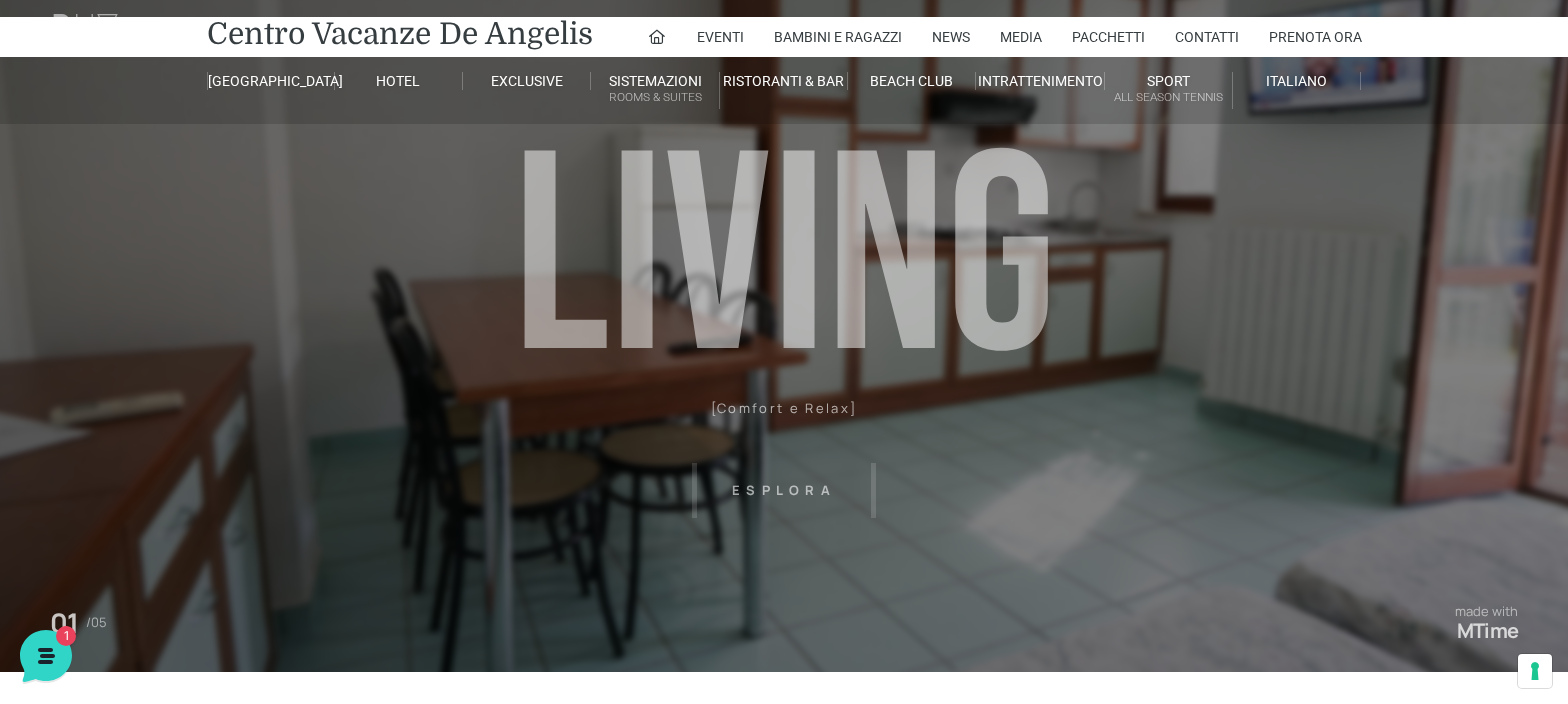 scroll, scrollTop: 0, scrollLeft: 0, axis: both 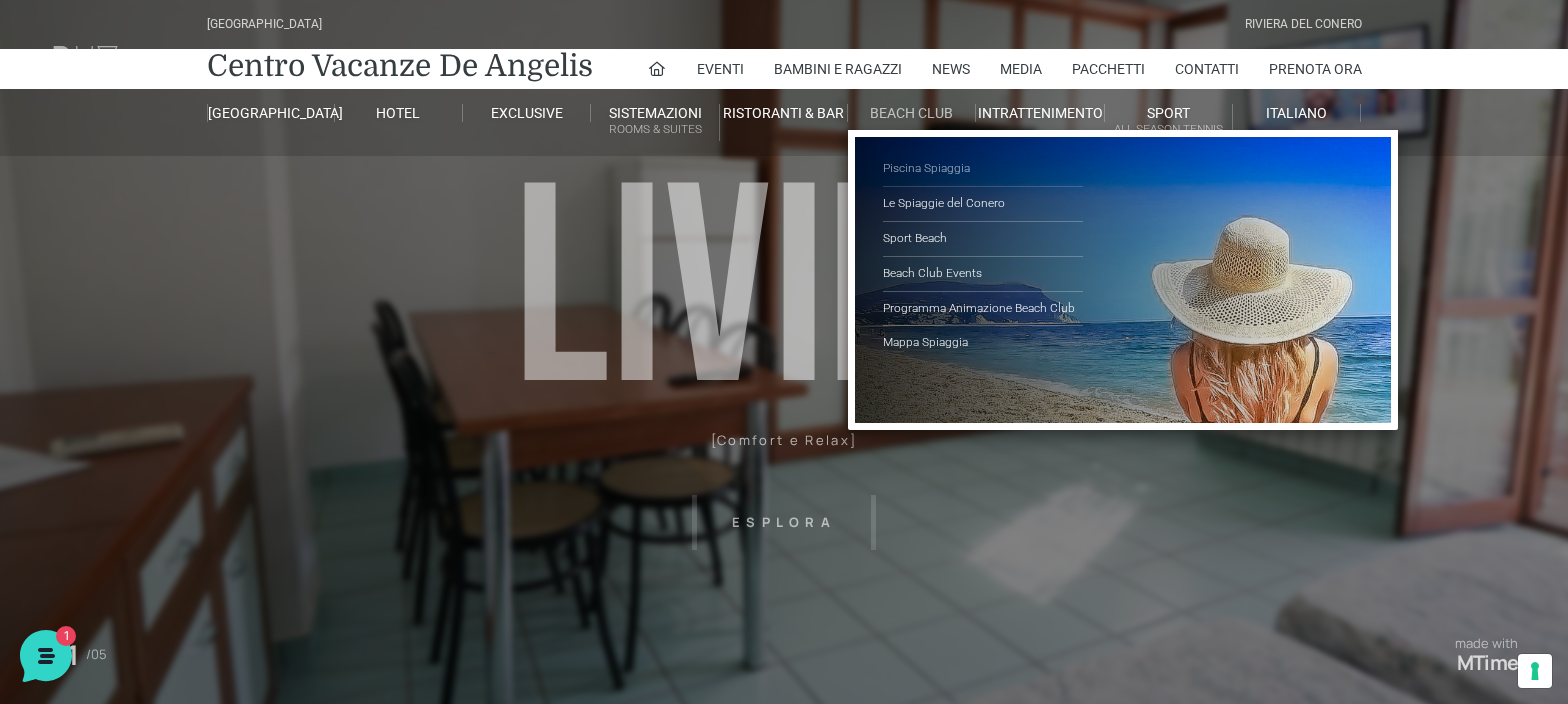 click on "Piscina Spiaggia" at bounding box center [983, 169] 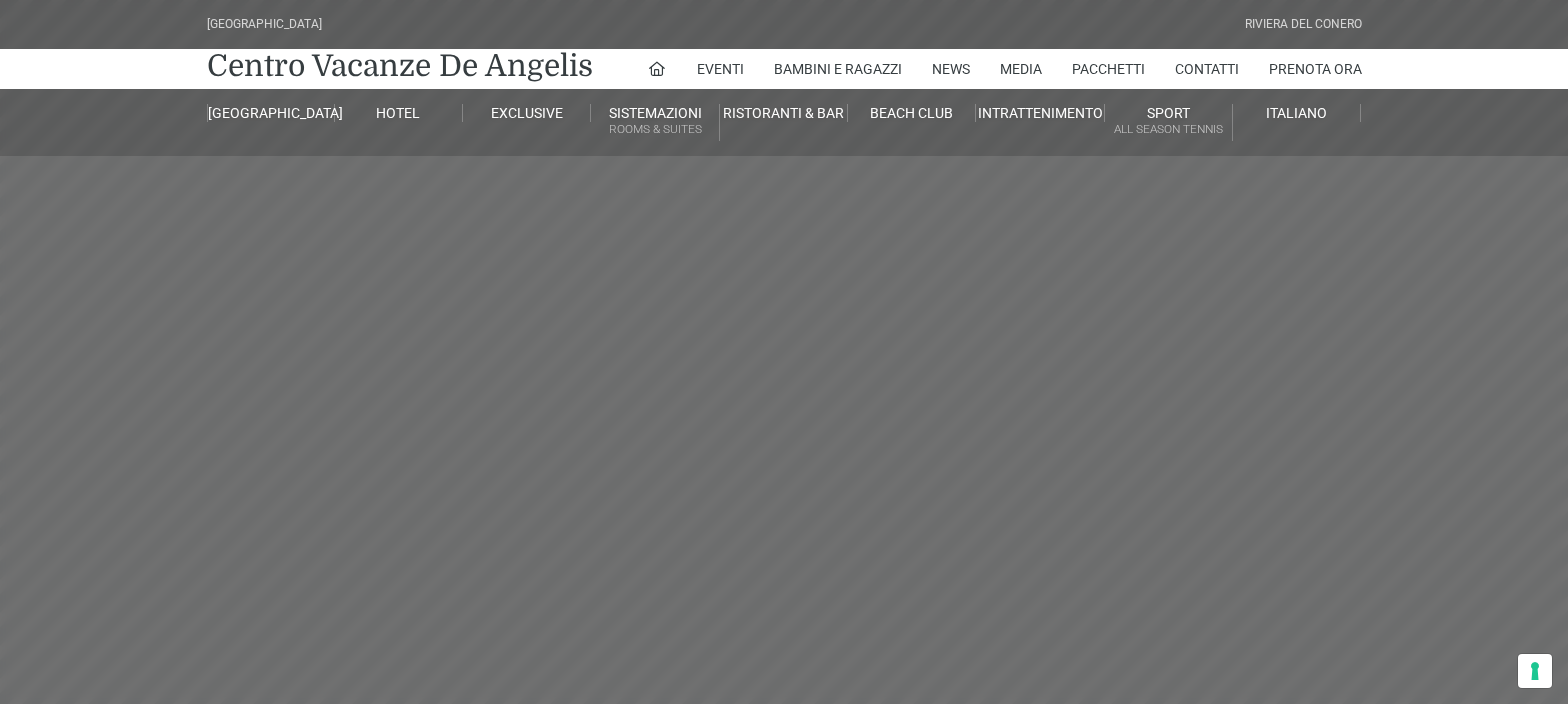scroll, scrollTop: 0, scrollLeft: 0, axis: both 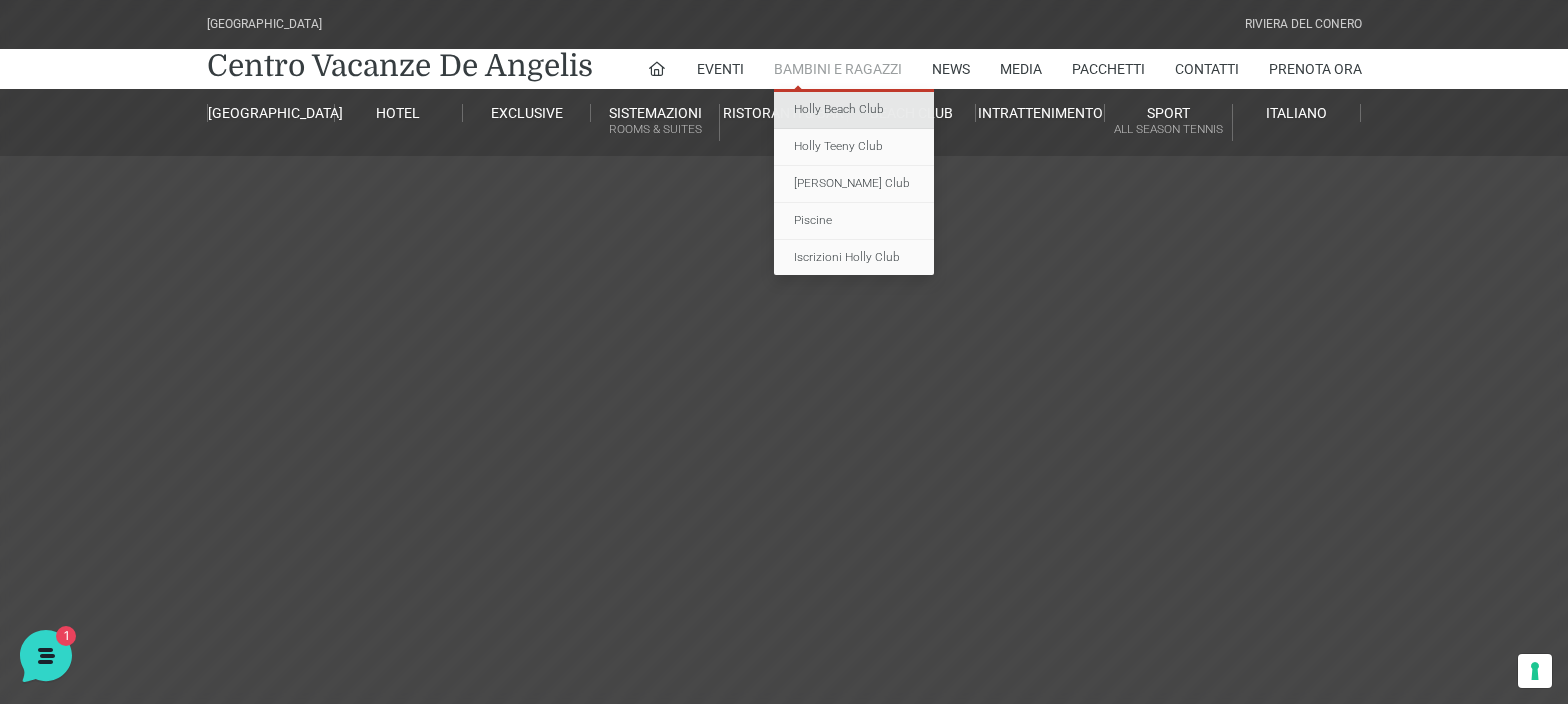 click on "Holly Beach Club" at bounding box center (854, 110) 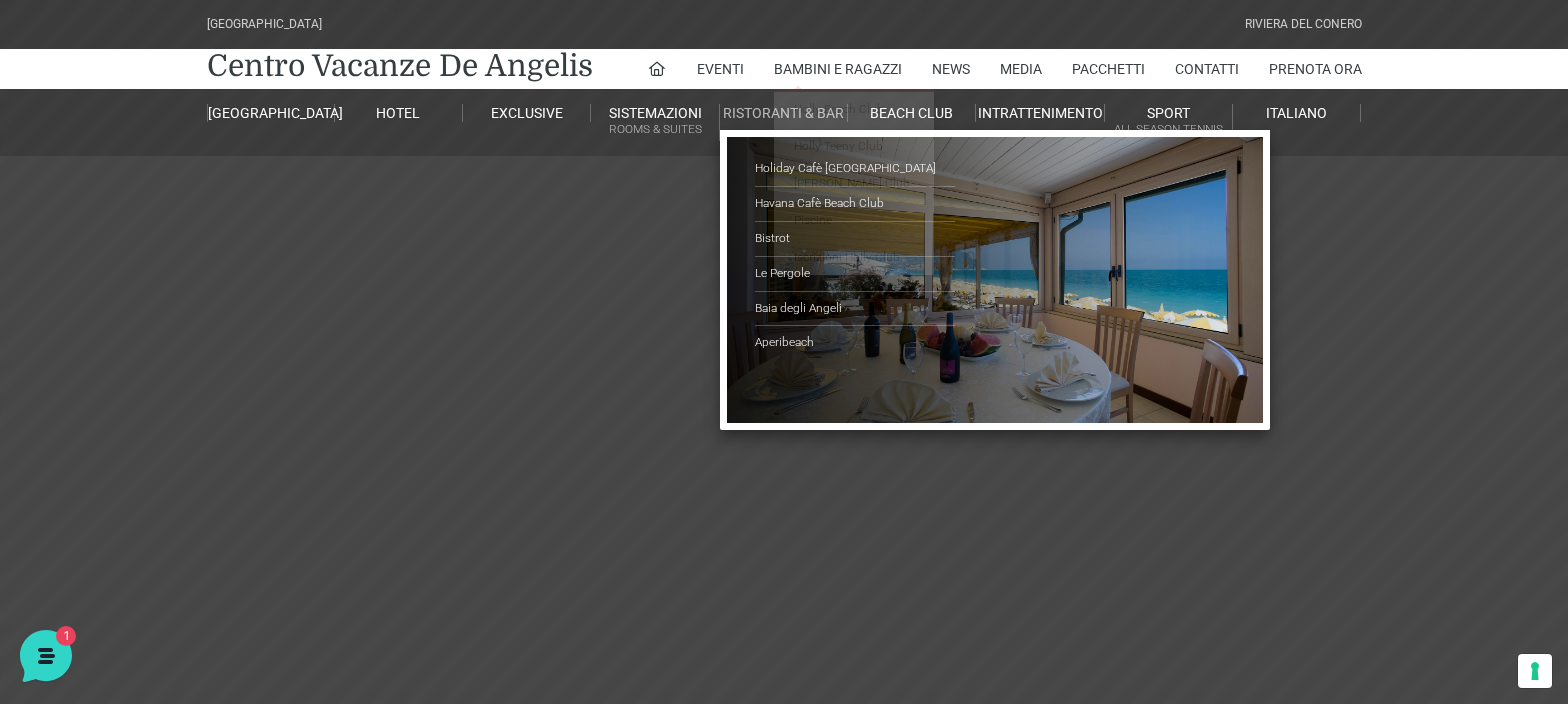 click on "Ristoranti & Bar" at bounding box center [784, 113] 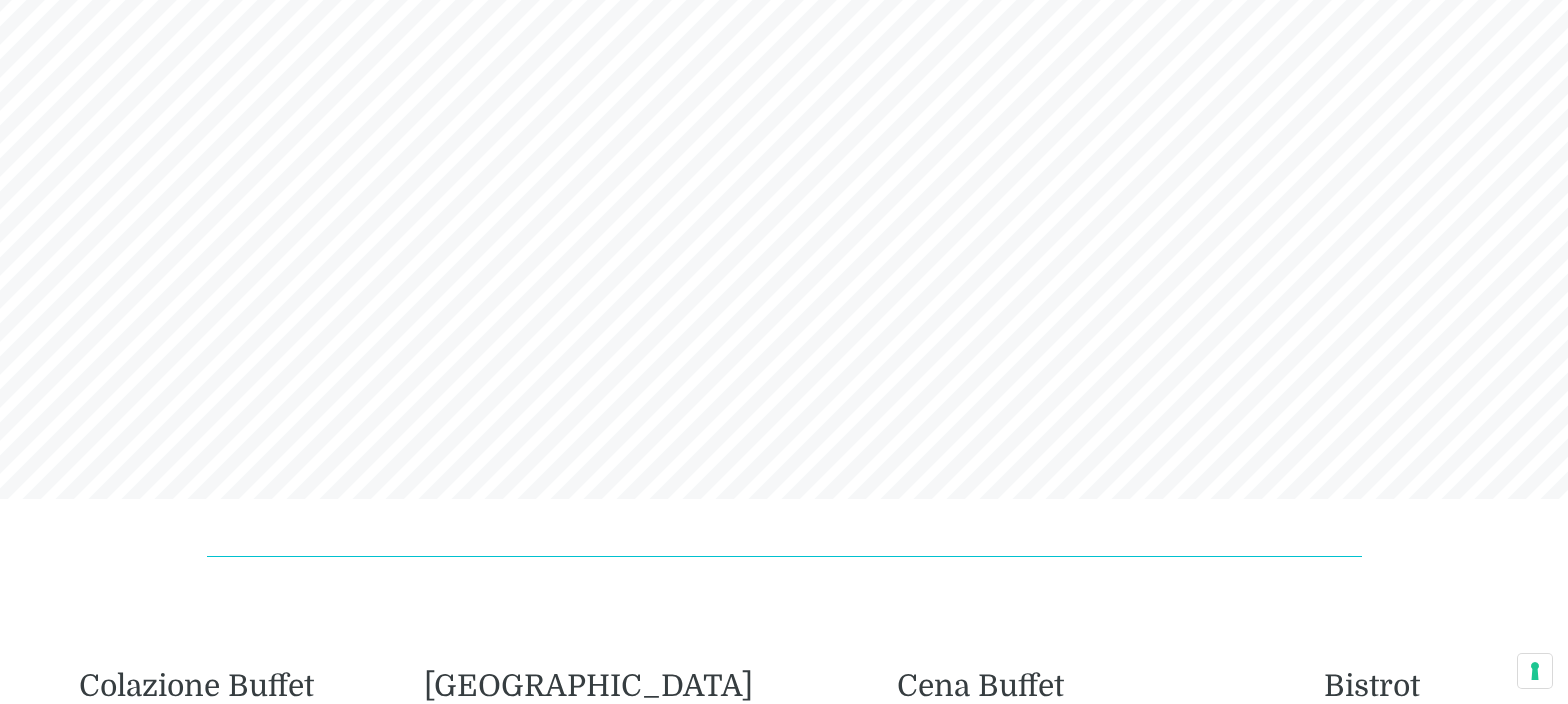 scroll, scrollTop: 205, scrollLeft: 0, axis: vertical 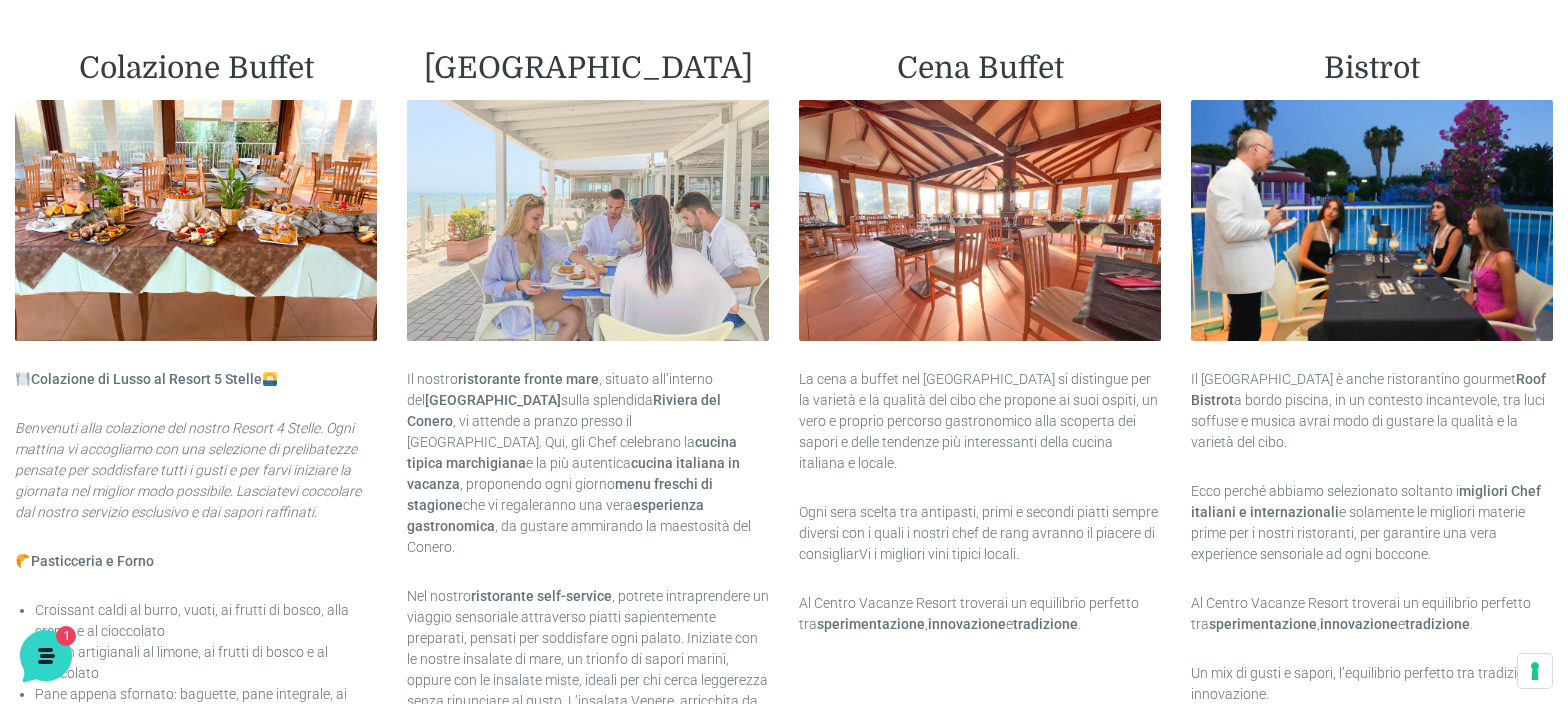 click at bounding box center [588, 220] 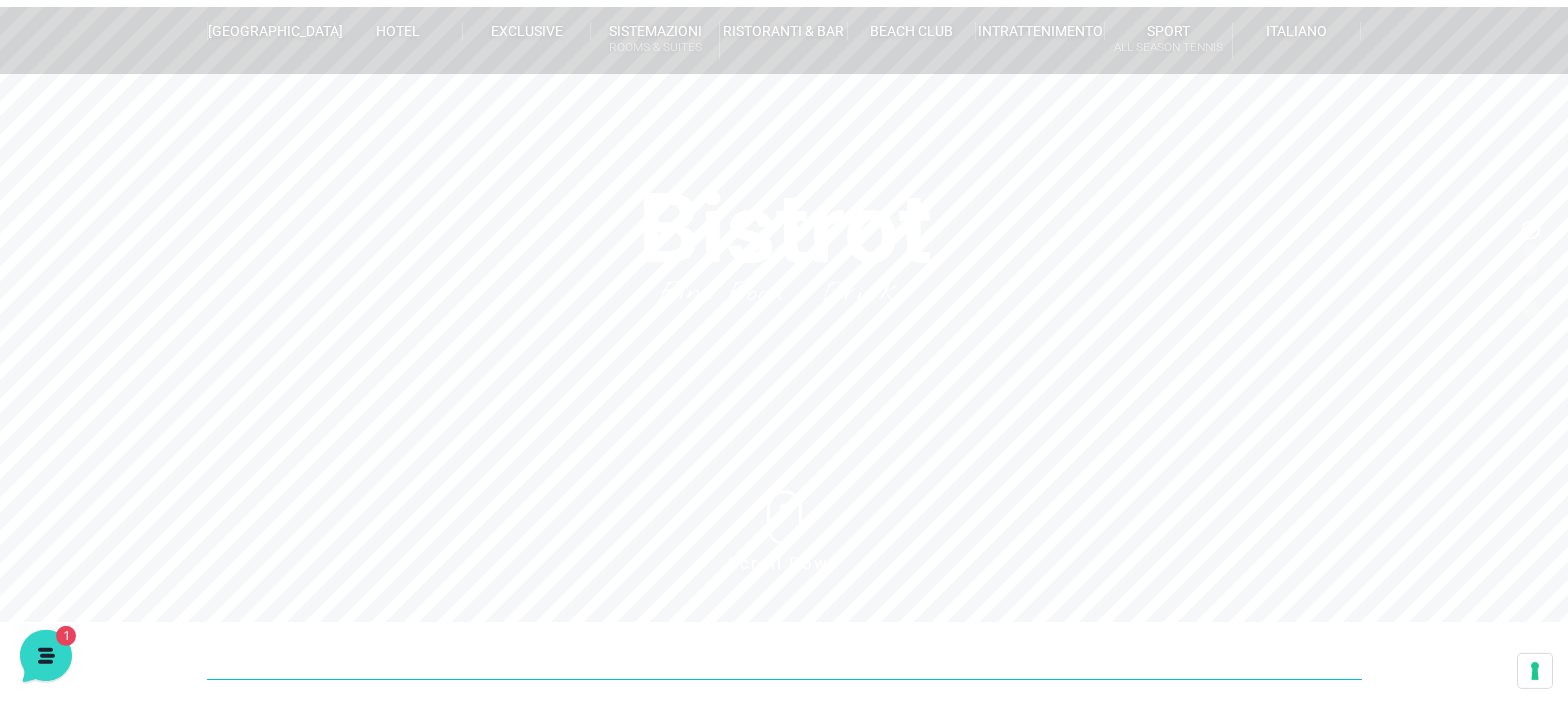 scroll, scrollTop: 0, scrollLeft: 0, axis: both 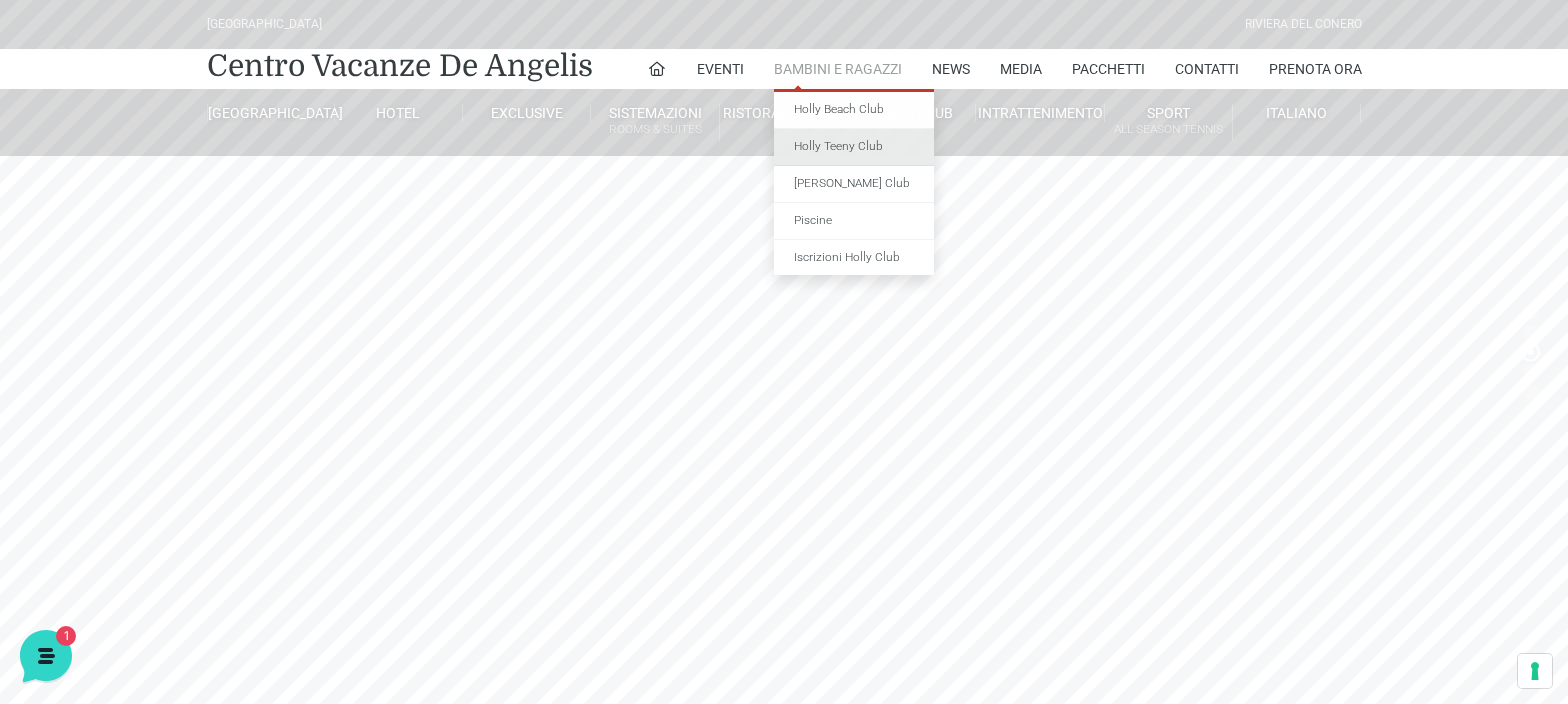 click on "Holly Teeny Club" at bounding box center (854, 147) 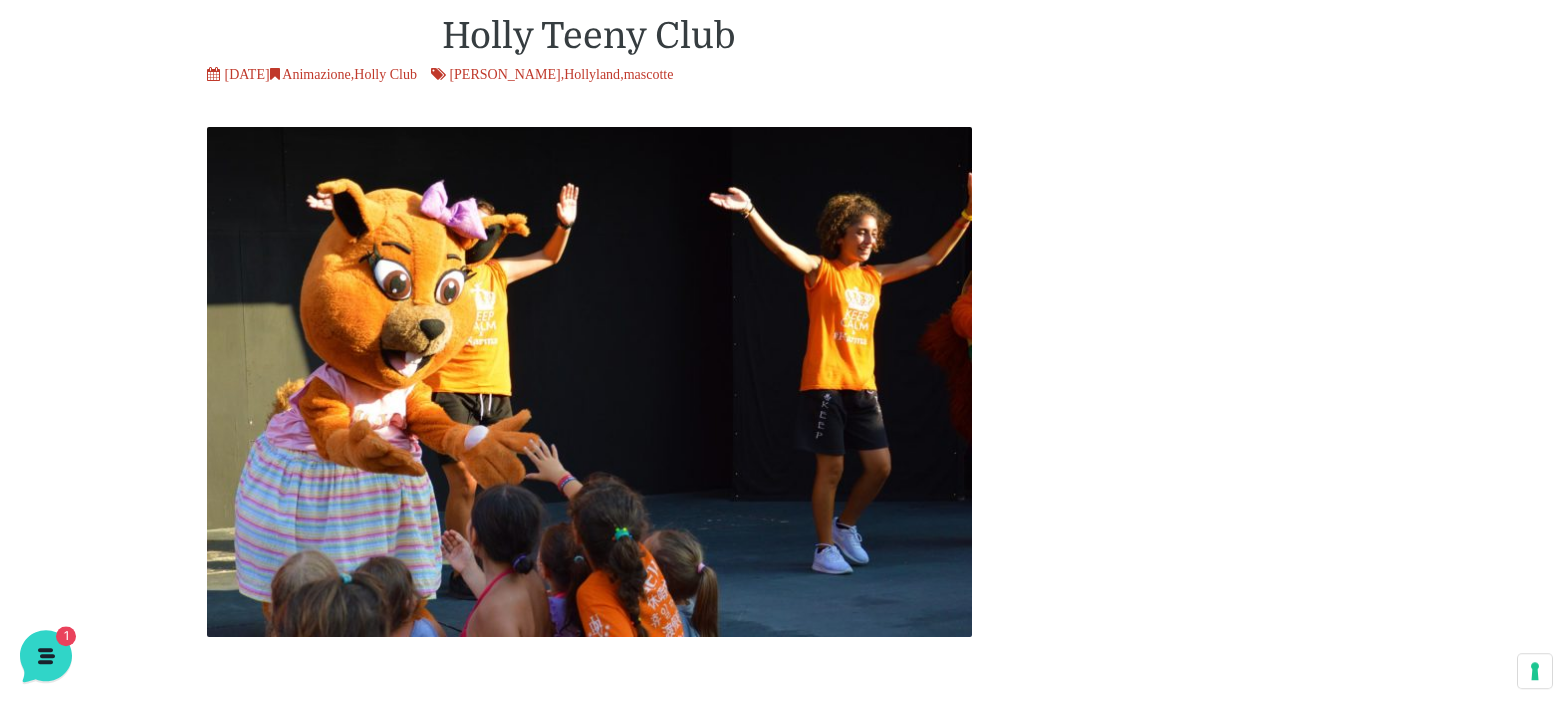 scroll, scrollTop: 514, scrollLeft: 0, axis: vertical 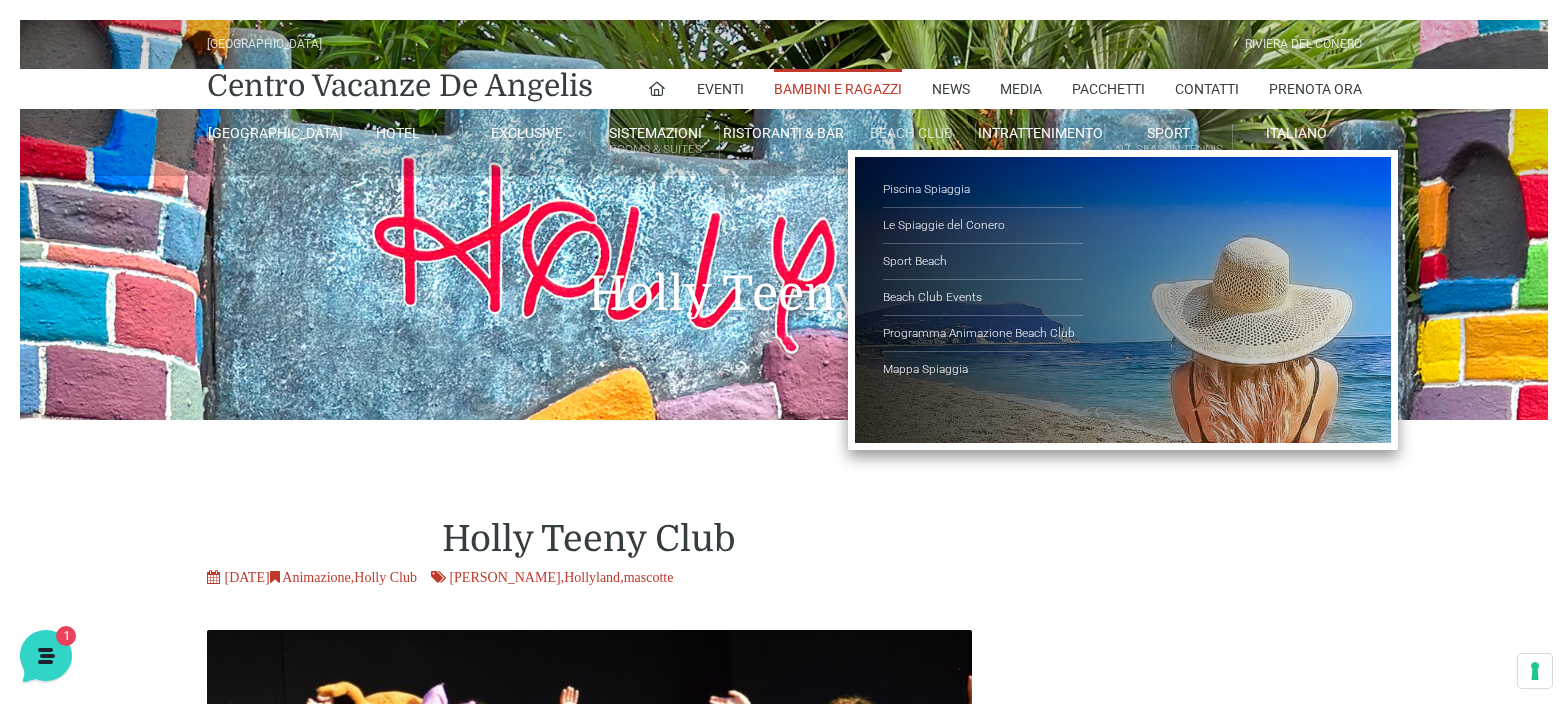 click on "Beach Club" at bounding box center (912, 133) 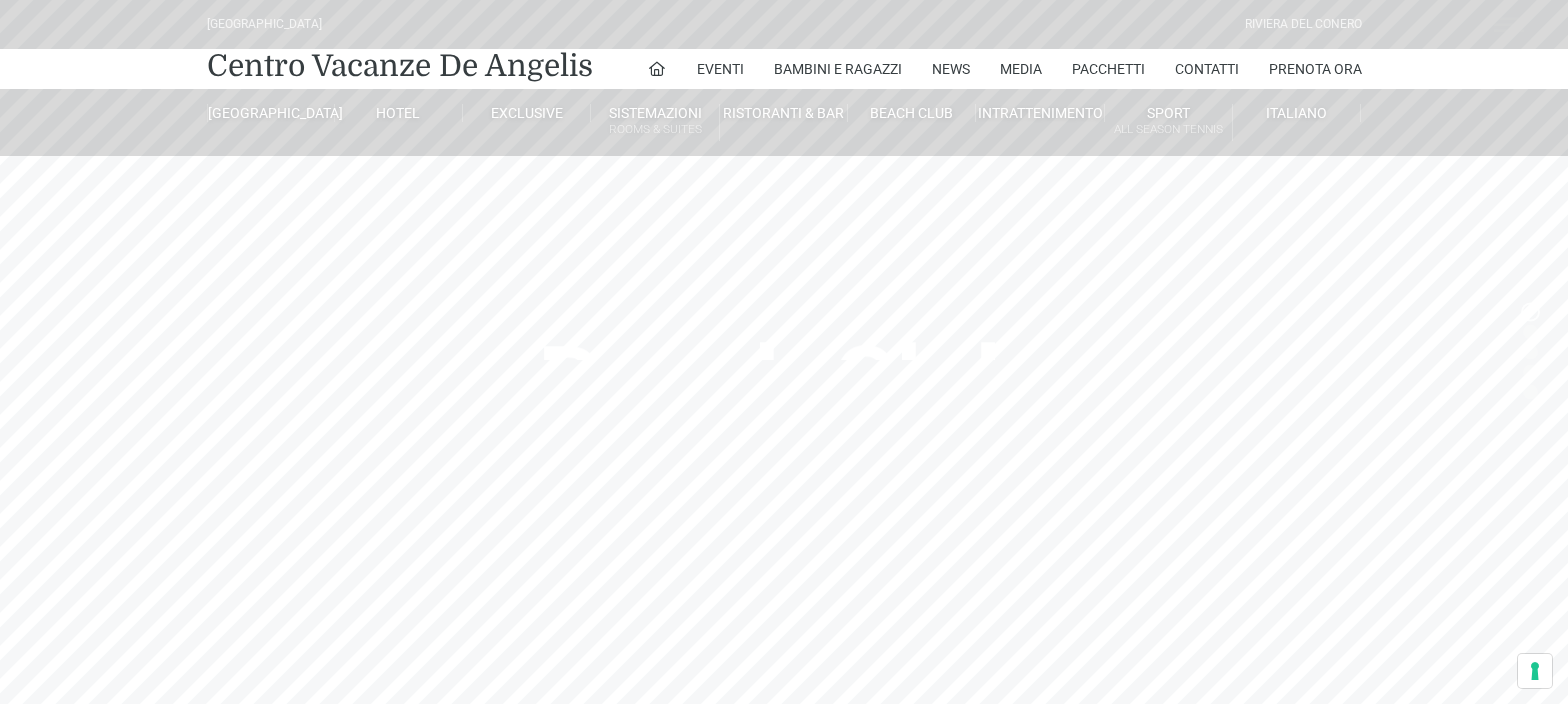 scroll, scrollTop: 0, scrollLeft: 0, axis: both 